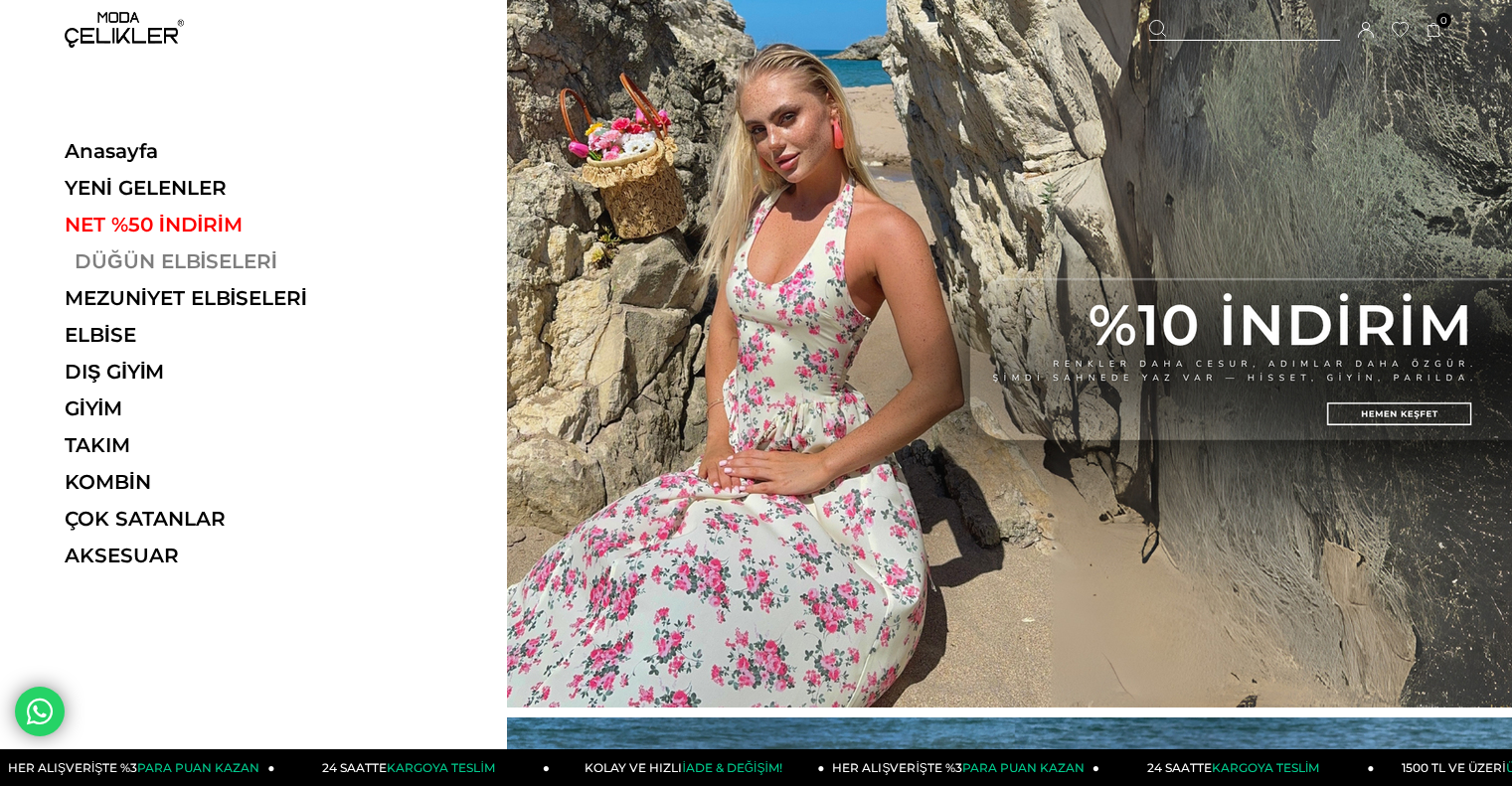 scroll, scrollTop: 0, scrollLeft: 0, axis: both 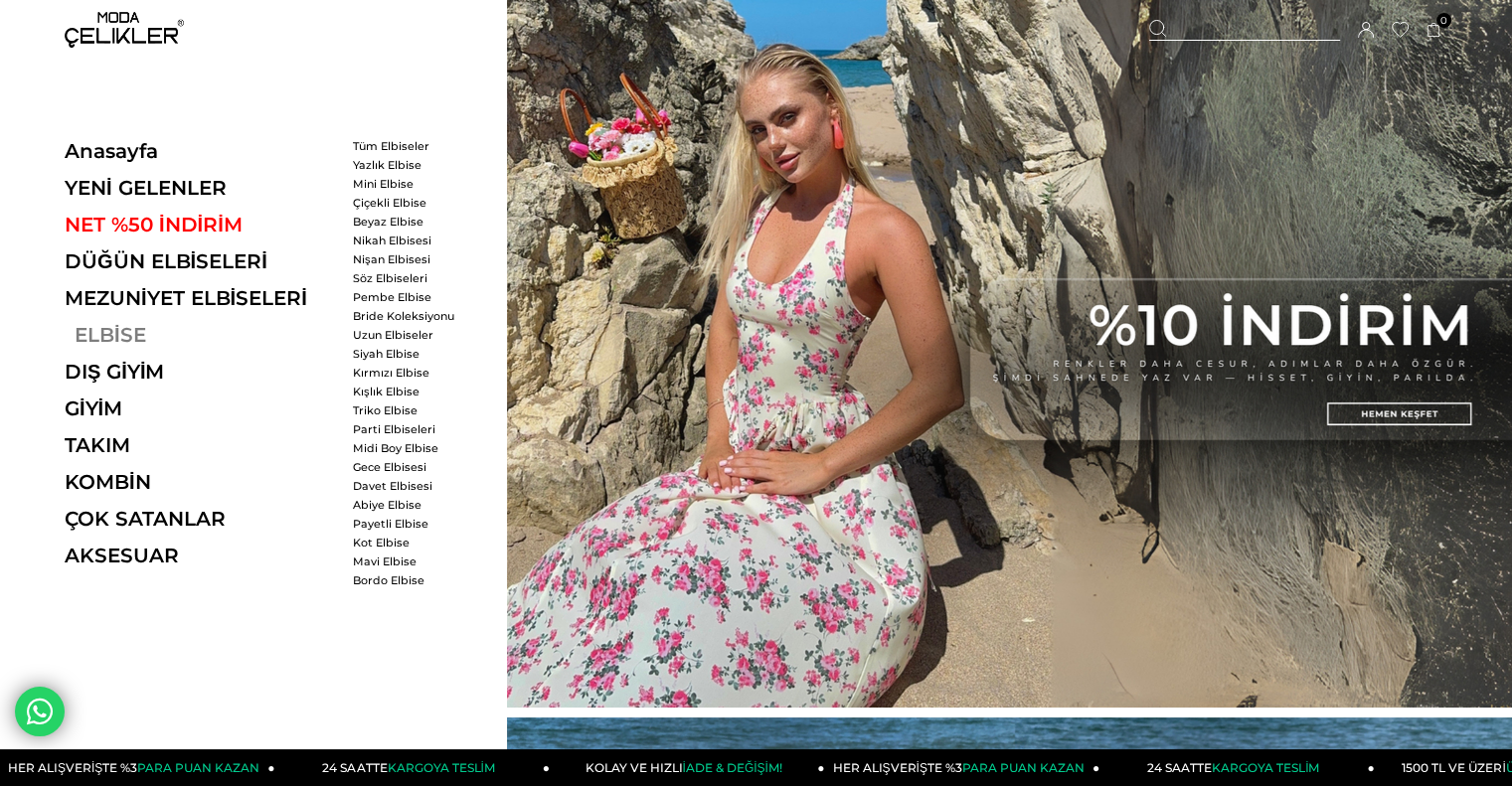 click on "ELBİSE" at bounding box center (201, 335) 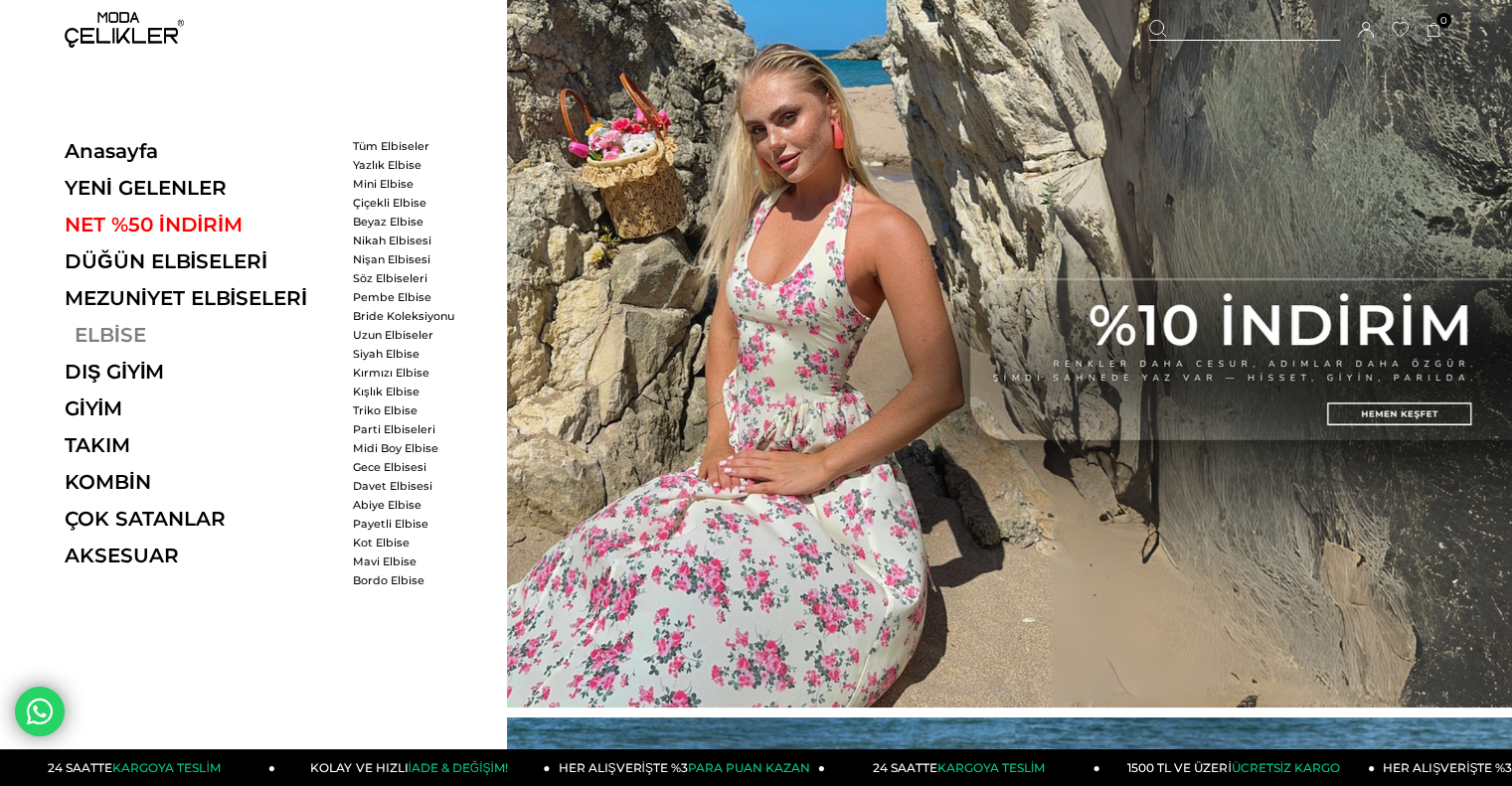 click on "ELBİSE" at bounding box center (201, 335) 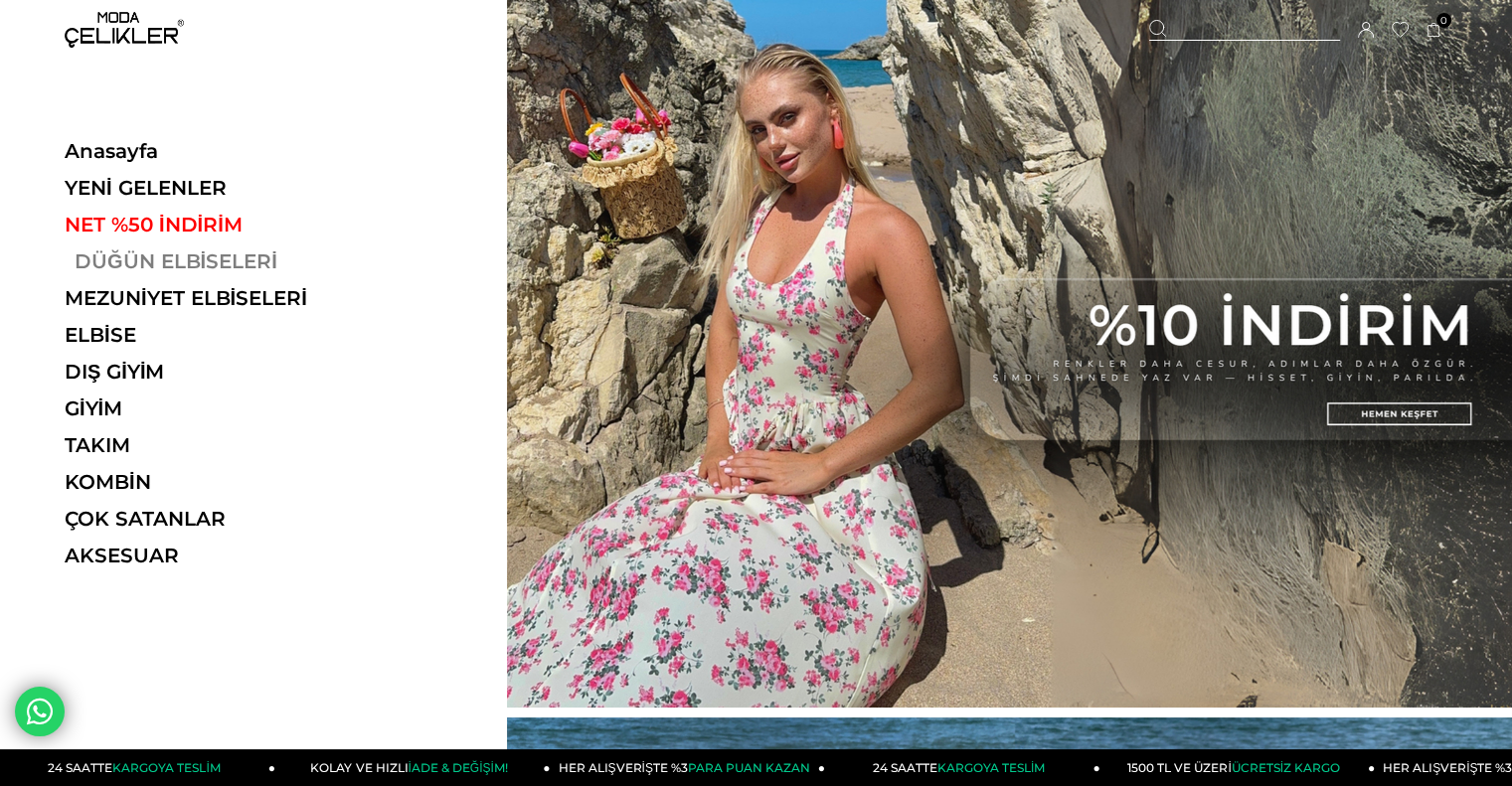 click on "DÜĞÜN ELBİSELERİ" at bounding box center [201, 261] 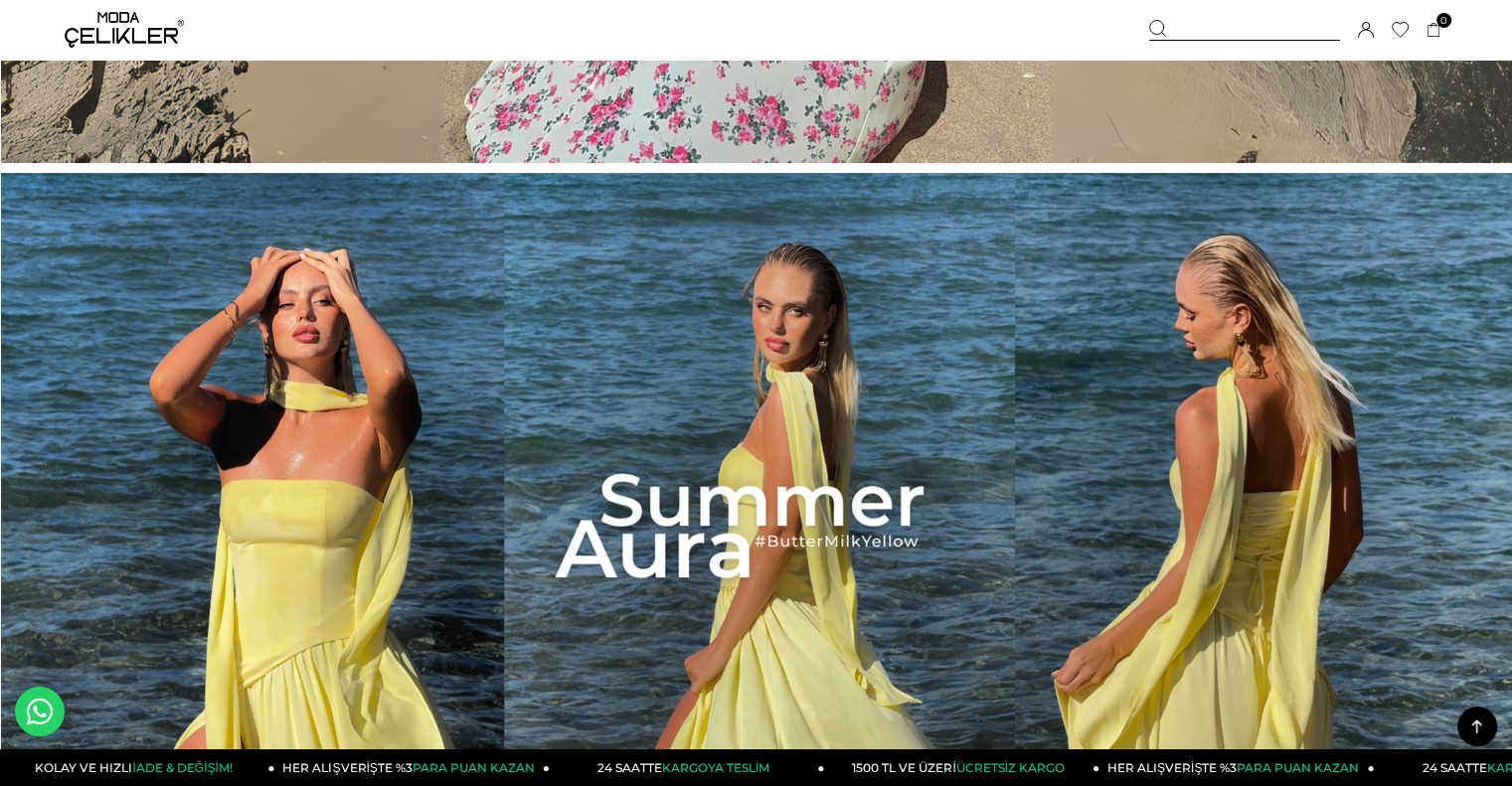 scroll, scrollTop: 795, scrollLeft: 0, axis: vertical 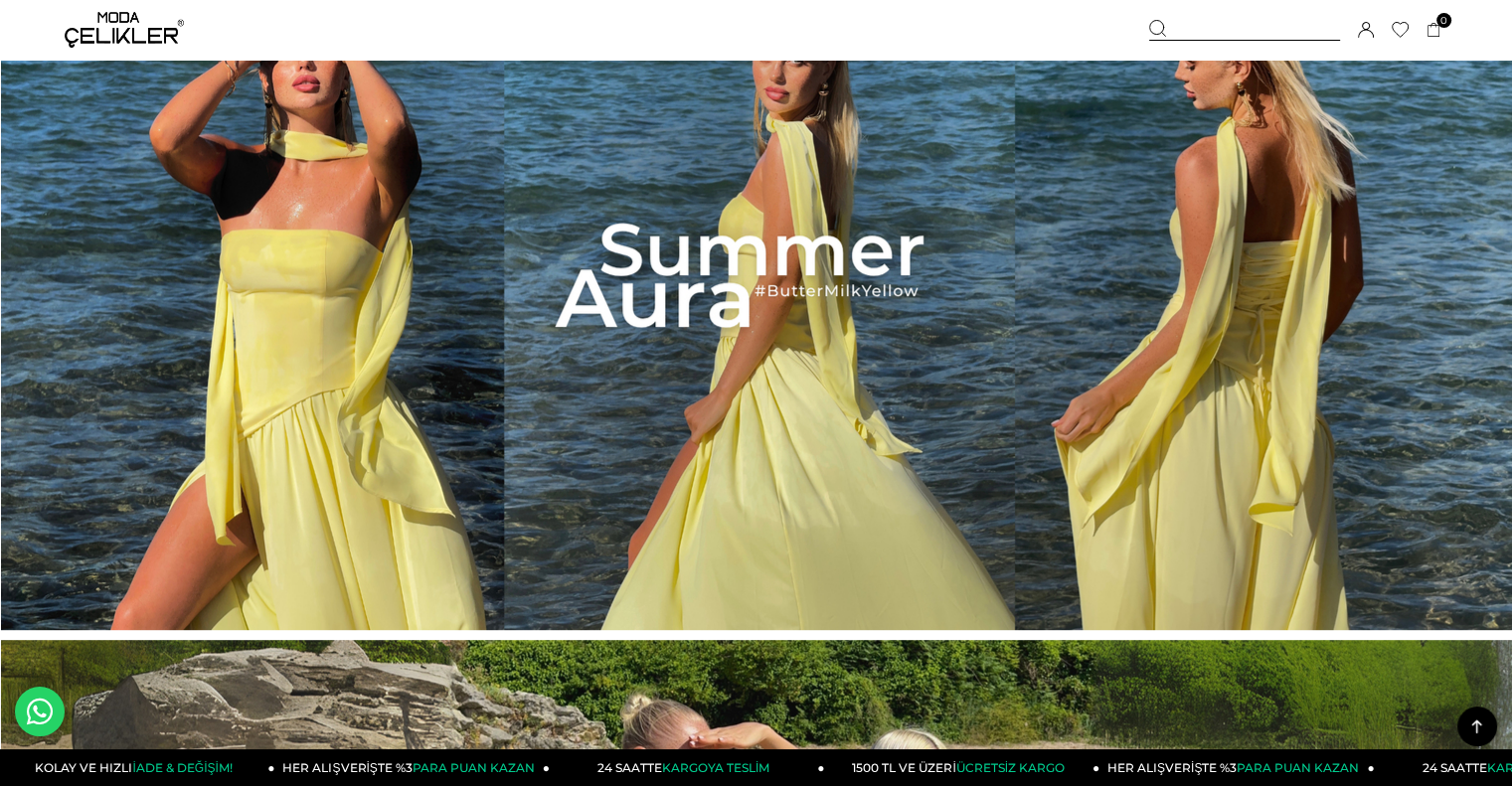 click at bounding box center (756, 276) 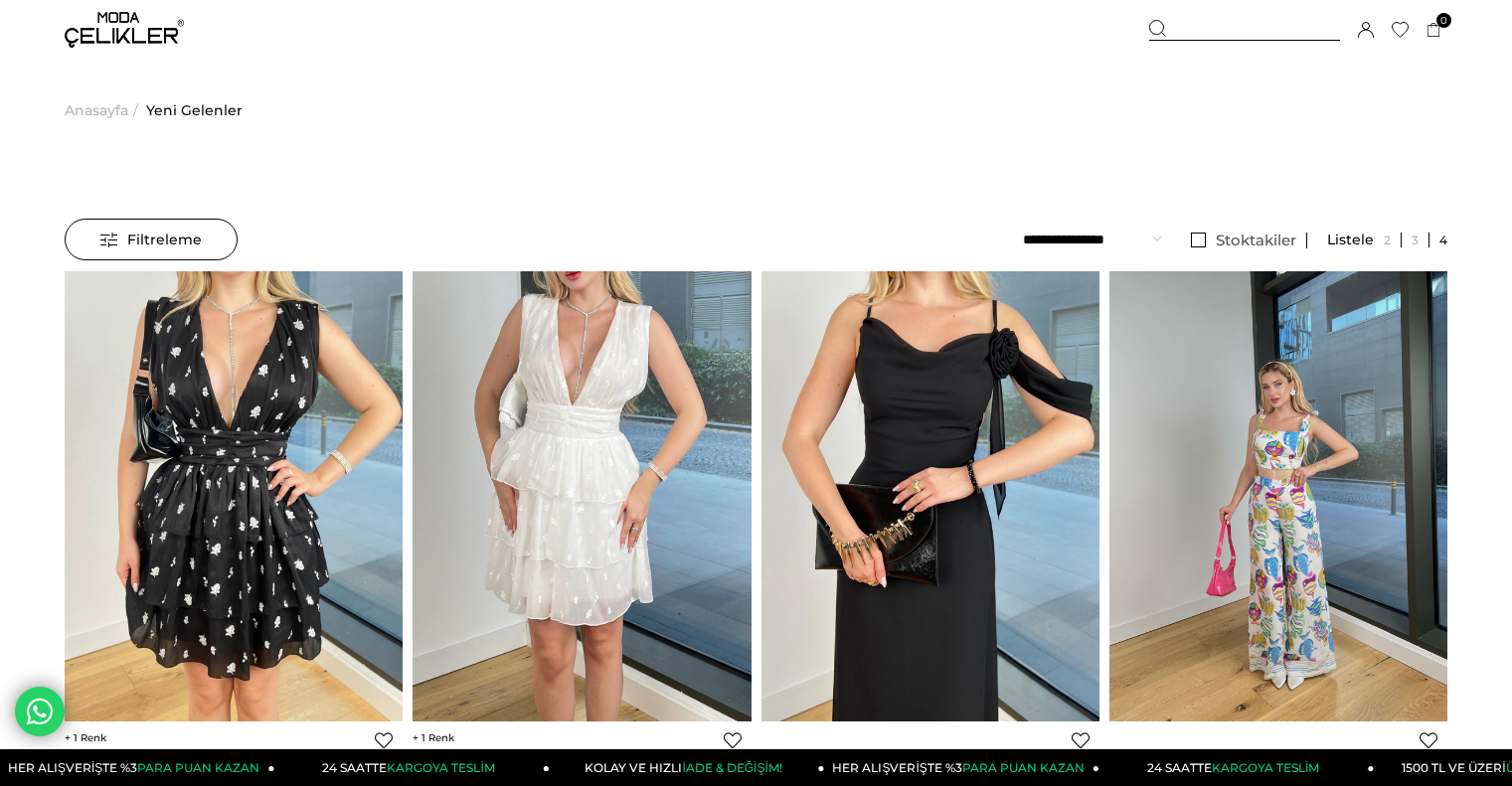 scroll, scrollTop: 0, scrollLeft: 0, axis: both 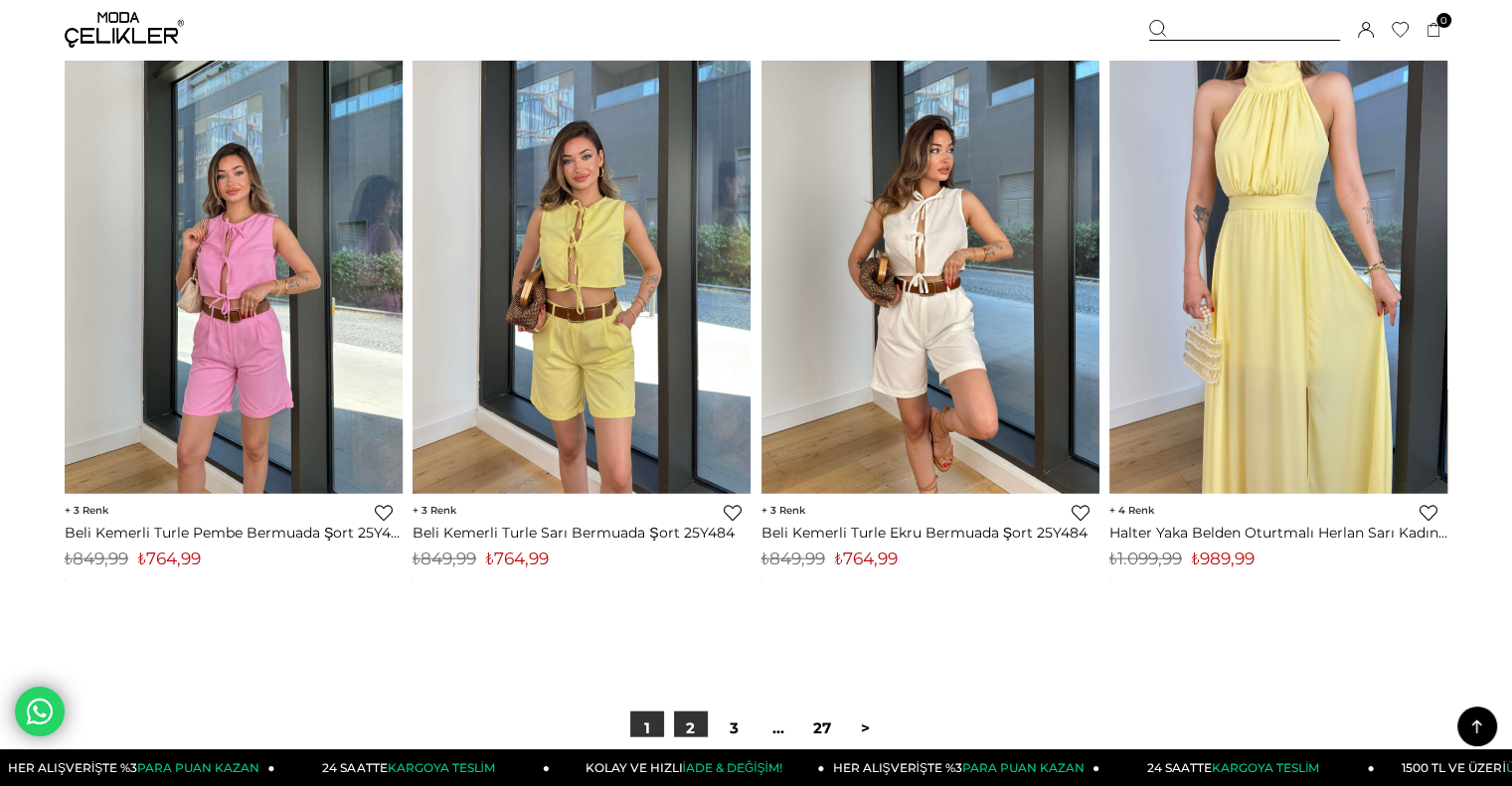 click on "2" at bounding box center [691, 728] 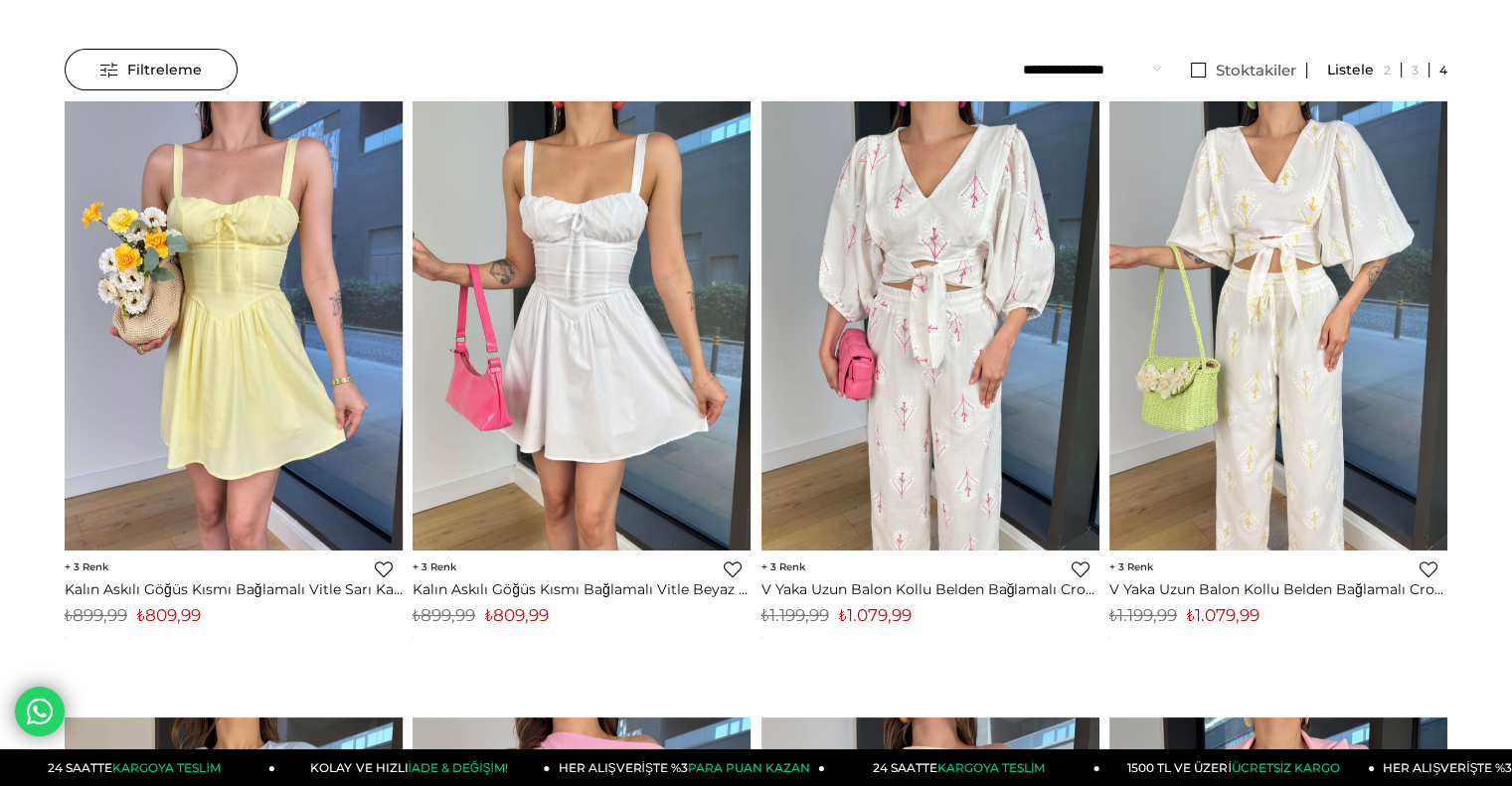 scroll, scrollTop: 199, scrollLeft: 0, axis: vertical 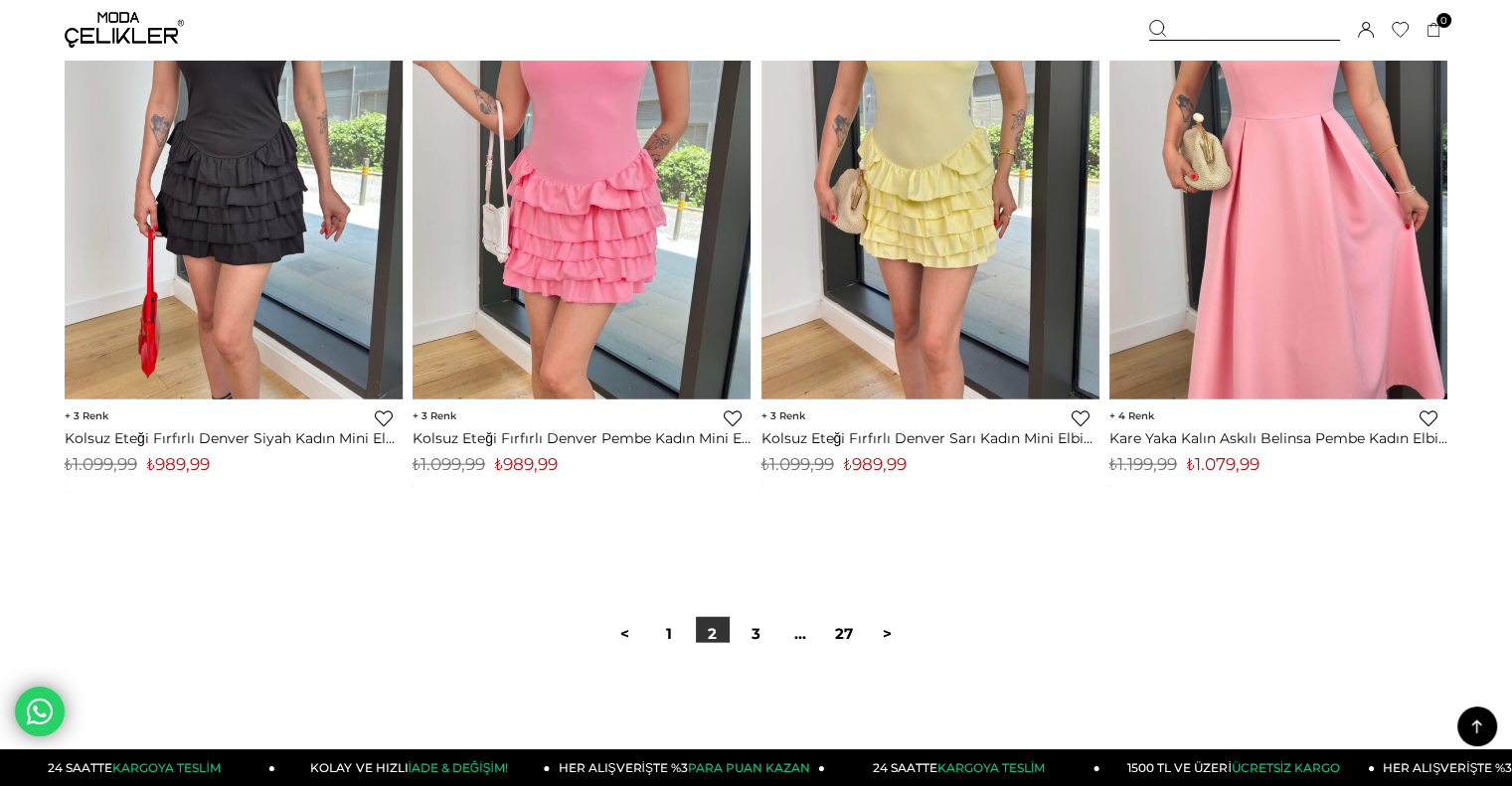 click at bounding box center [756, 707] 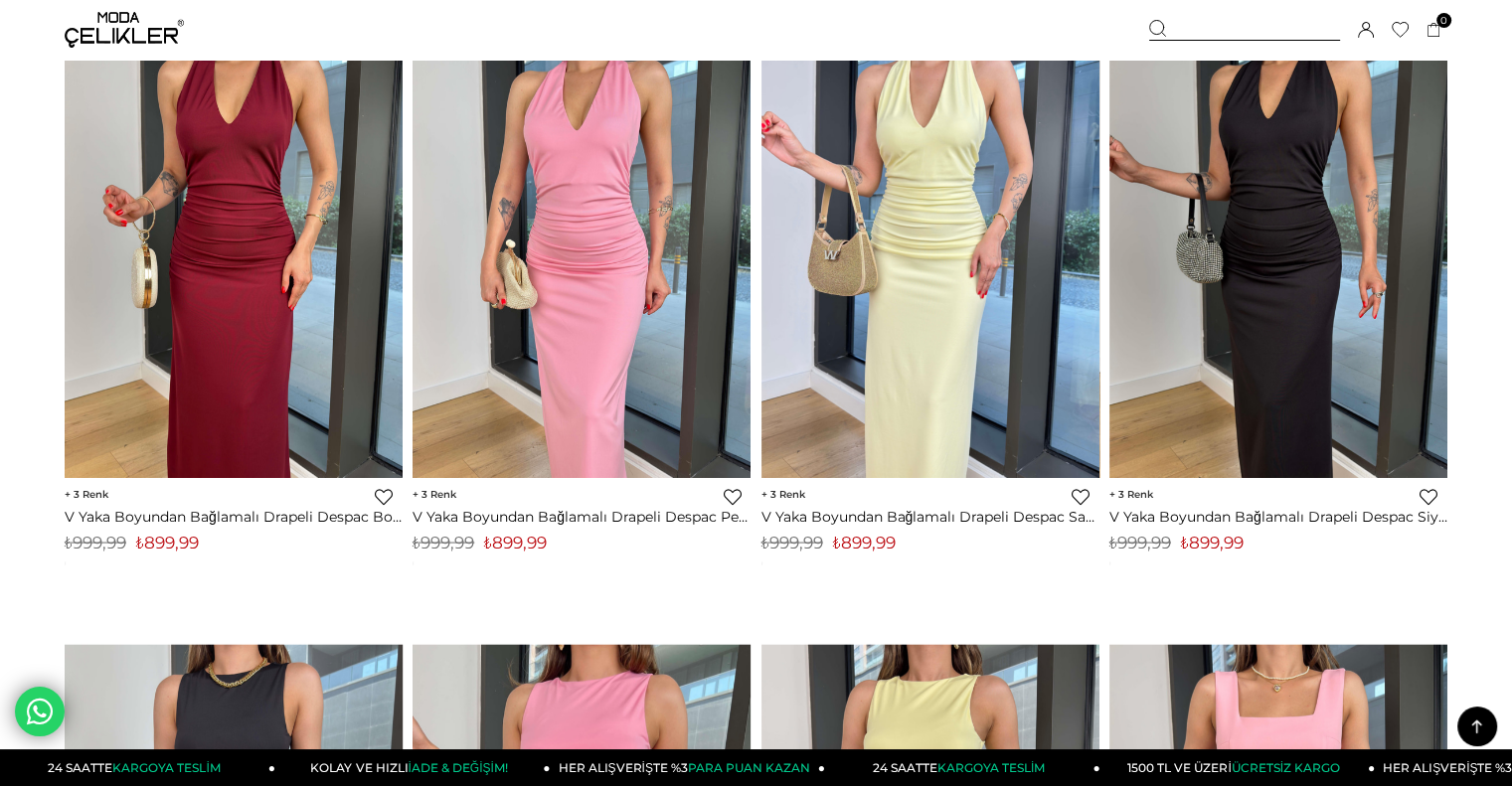 click 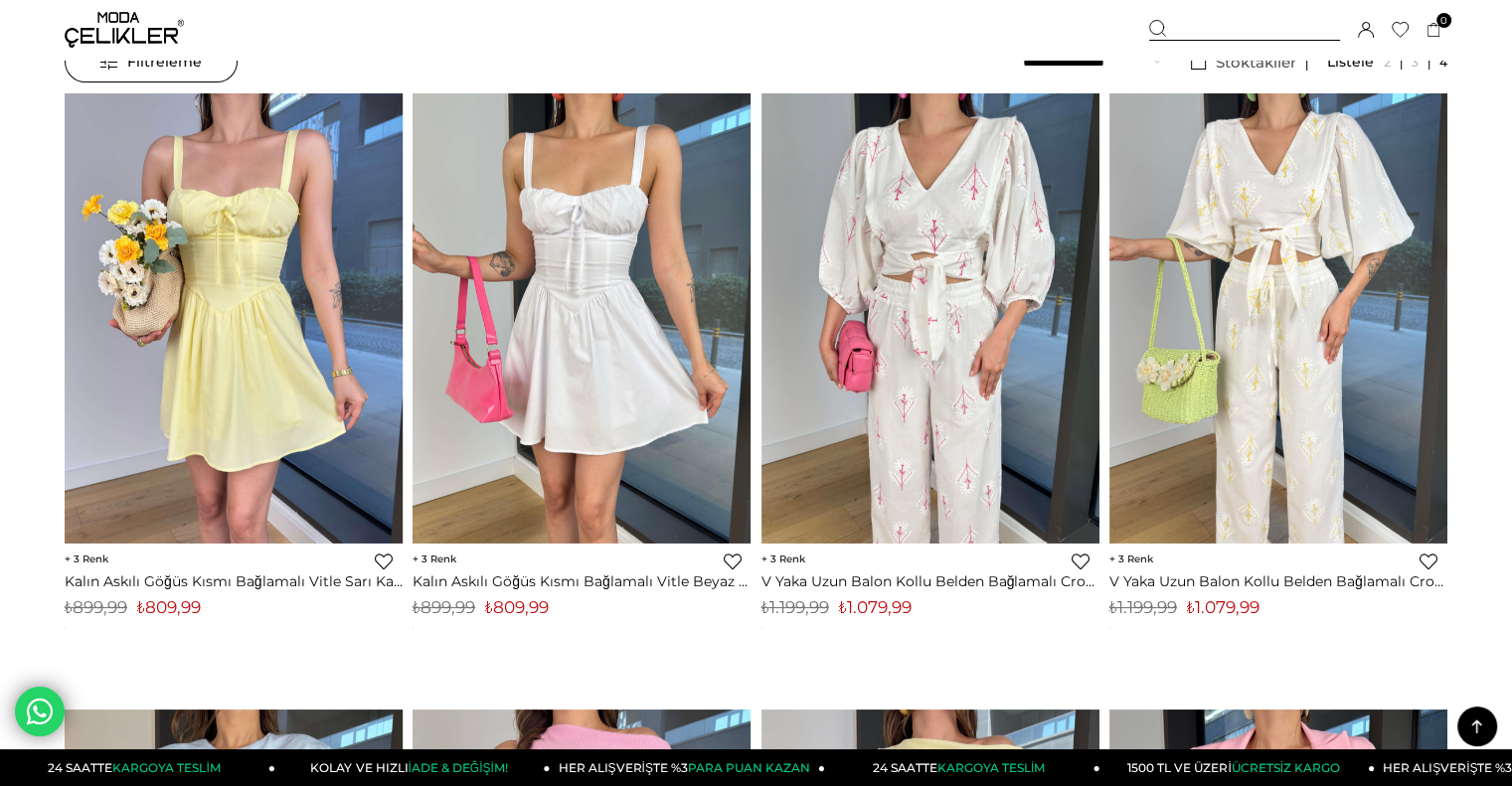 scroll, scrollTop: 0, scrollLeft: 0, axis: both 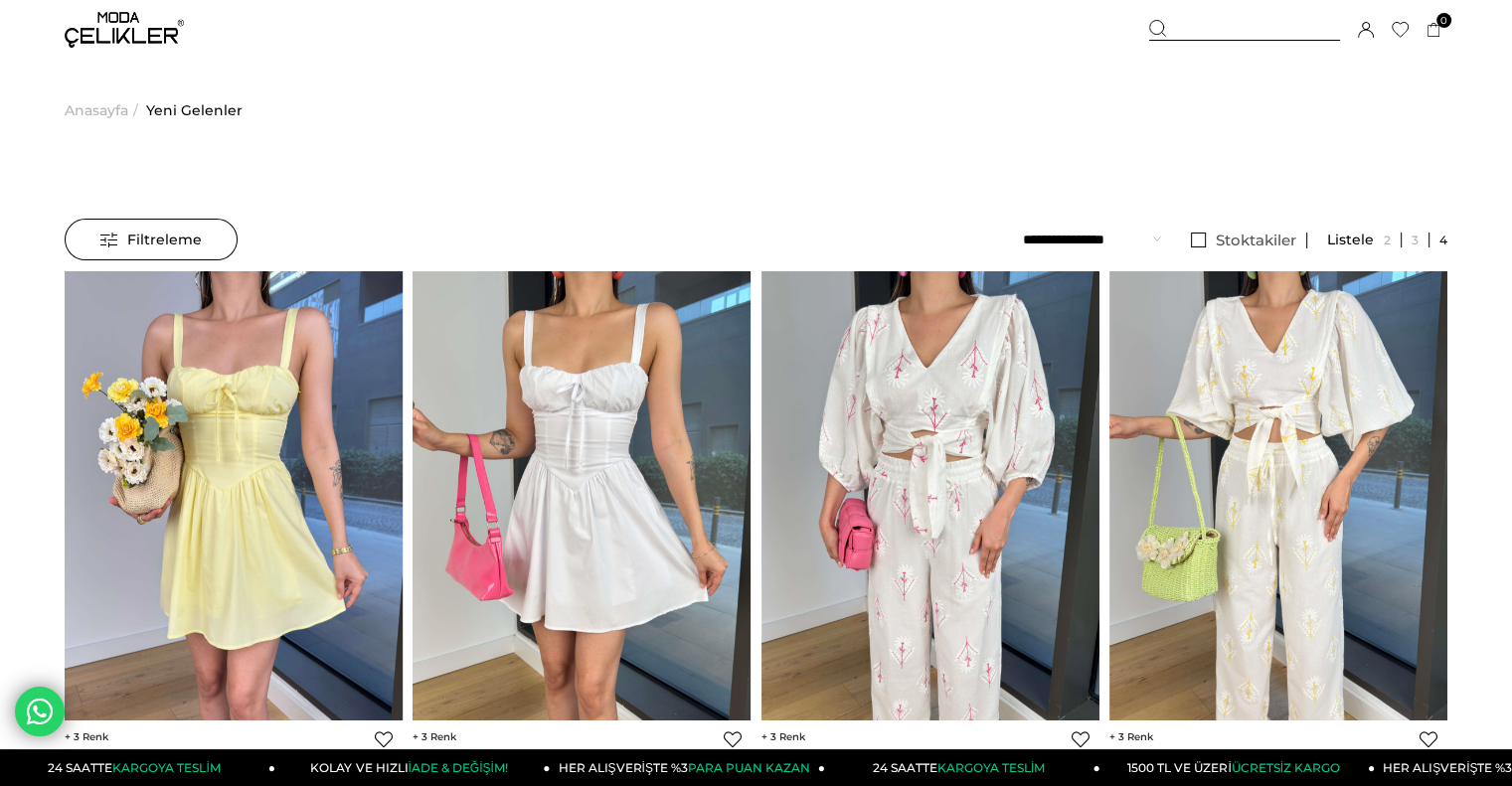click at bounding box center [124, 30] 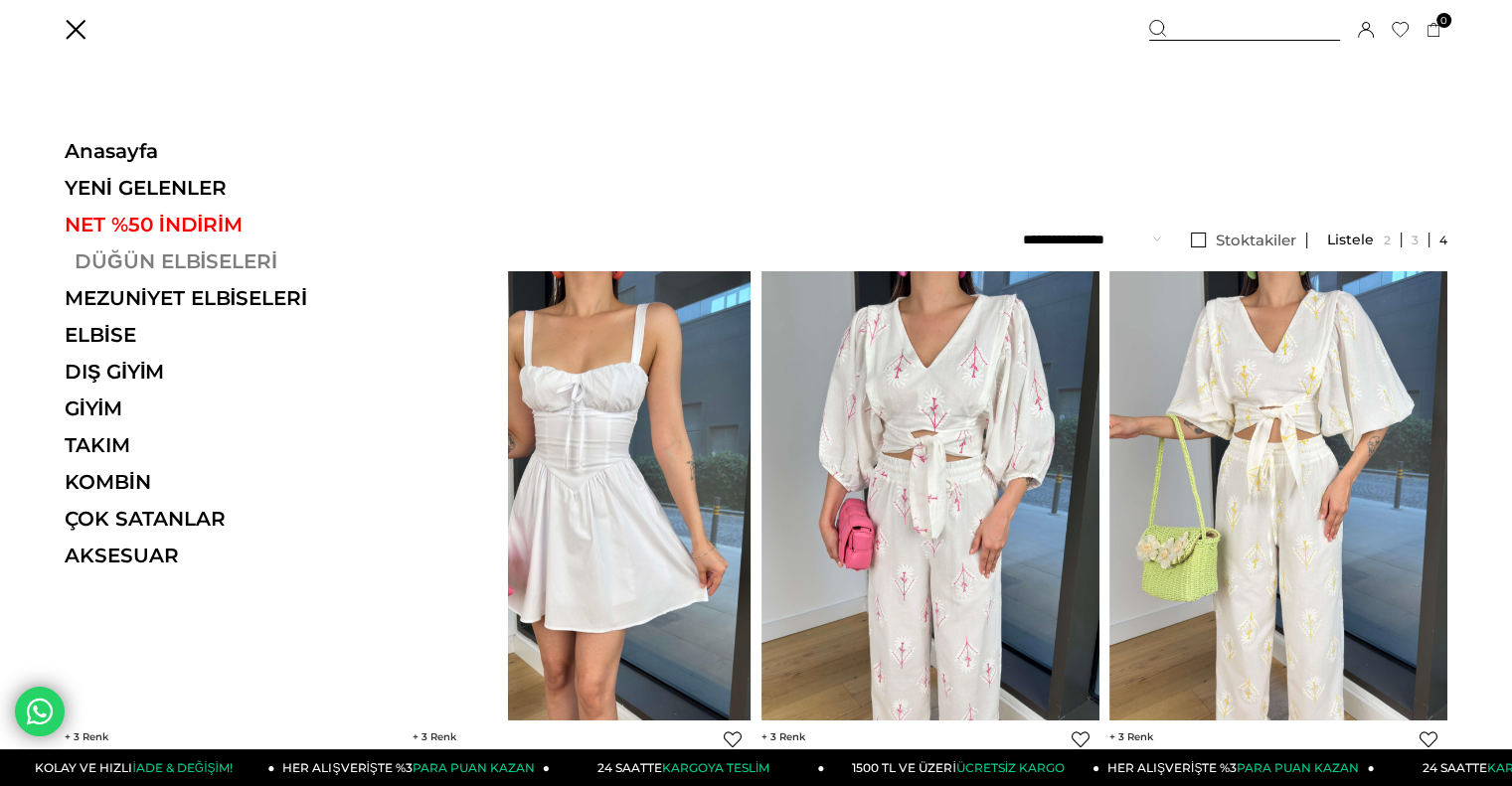 click on "DÜĞÜN ELBİSELERİ" at bounding box center [201, 261] 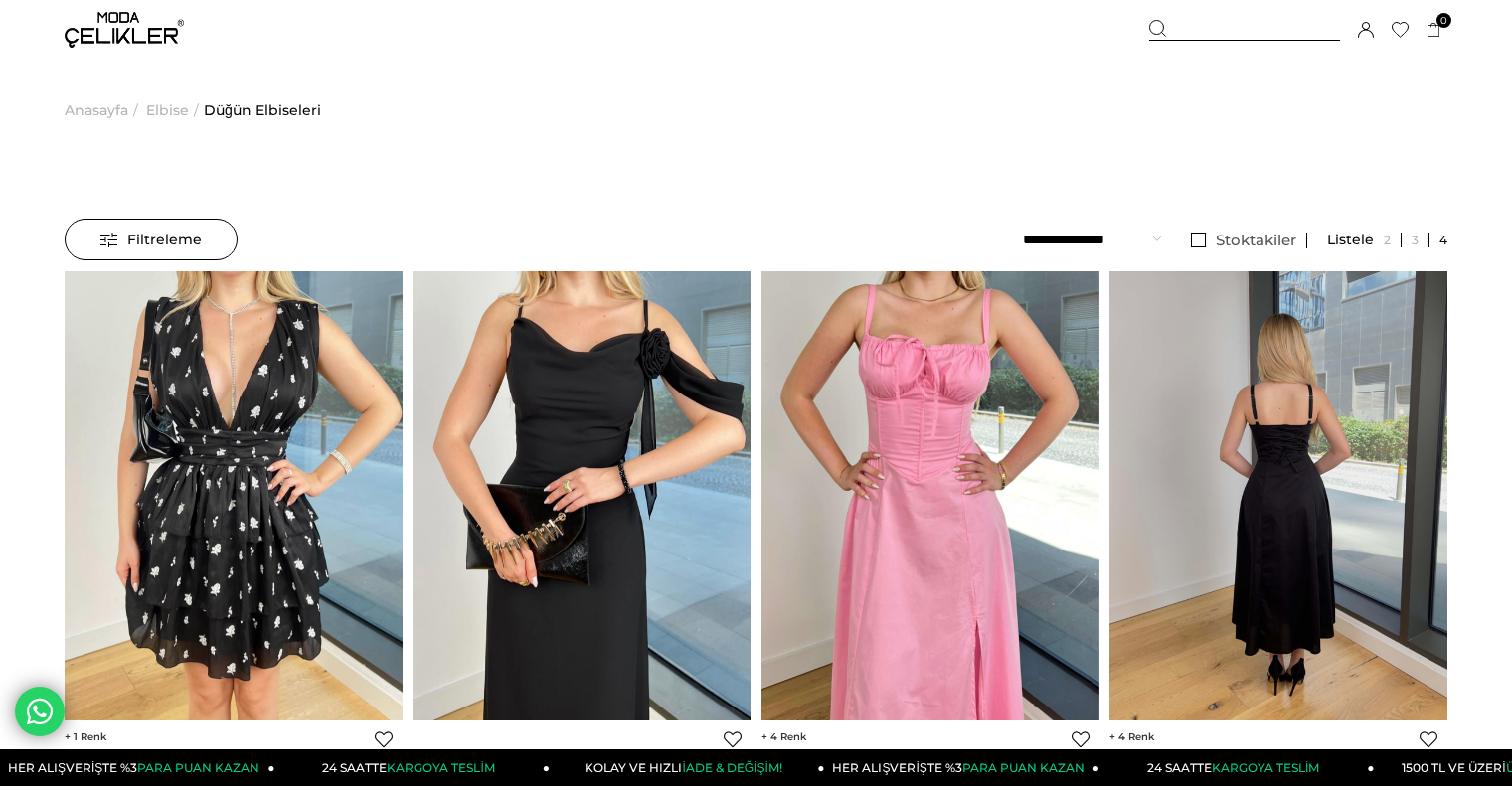 scroll, scrollTop: 199, scrollLeft: 0, axis: vertical 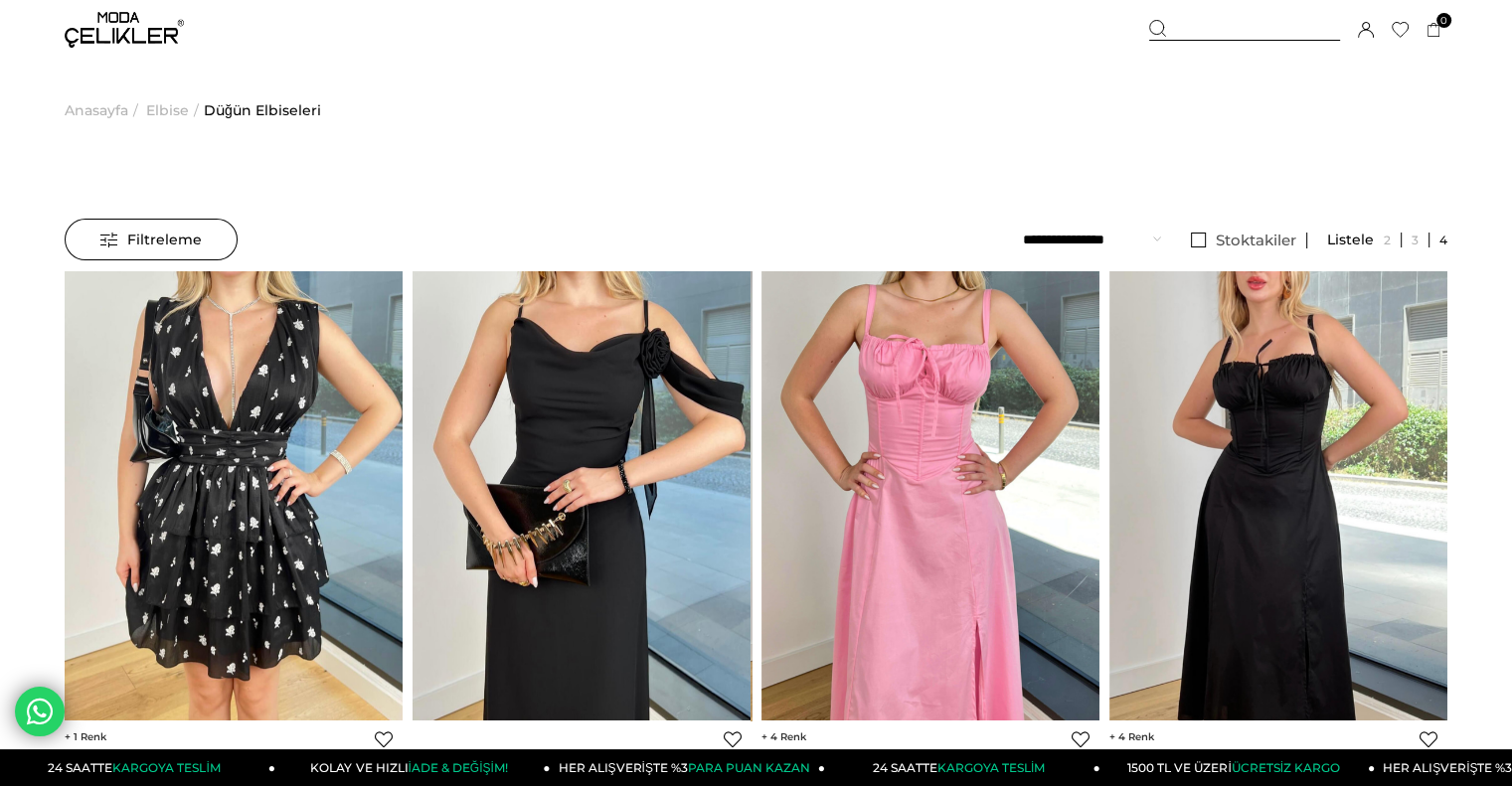 click on "Filtreleme" at bounding box center (151, 239) 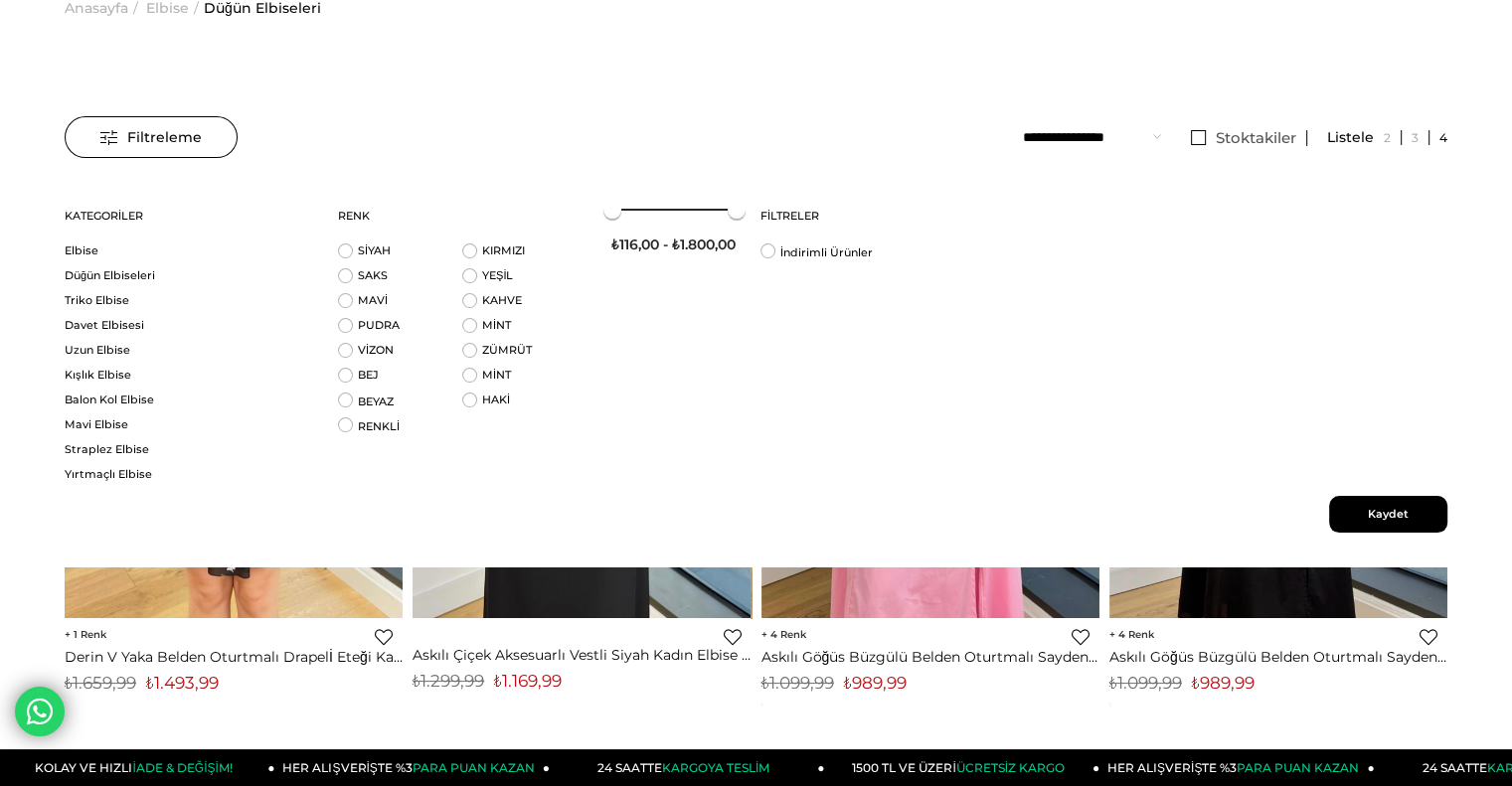 scroll, scrollTop: 99, scrollLeft: 0, axis: vertical 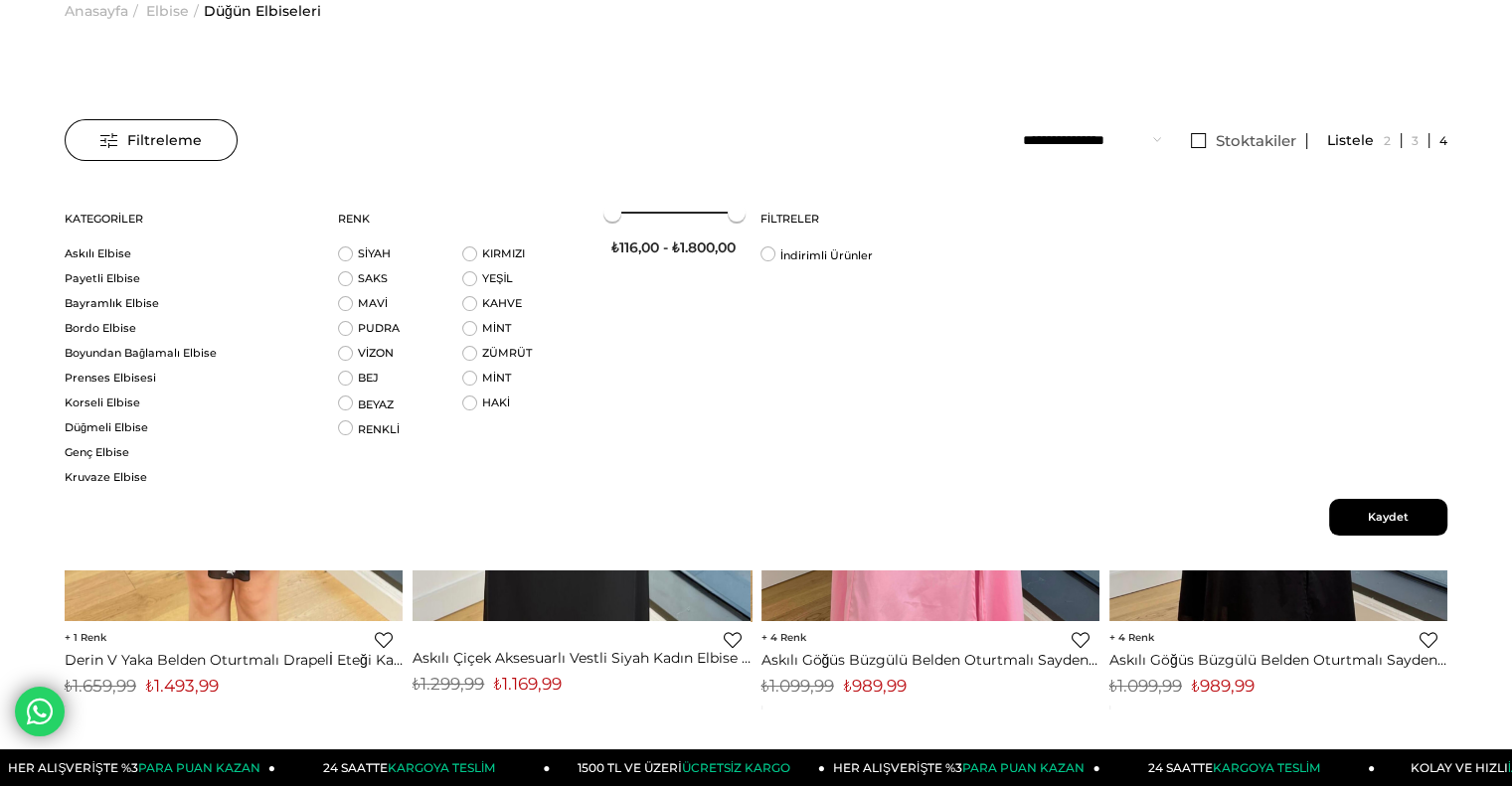 click on "Kaydettigim Filtreyi Kullan
Filtreleme
Filtreleme
Sıralama
Filtreleme Stoktakiler
Kategoriler
Elbise
Düğün Elbiseleri
Triko Elbise
Davet Elbisesi
Uzun Elbise
Kışlık Elbise
Balon Kol Elbise
Mavi Elbise
Straplez Elbise
Yırtmaçlı Elbise
Kokteyl Elbisesi
After Party Elbisesi
Askılı Elbise" at bounding box center [756, 6264] 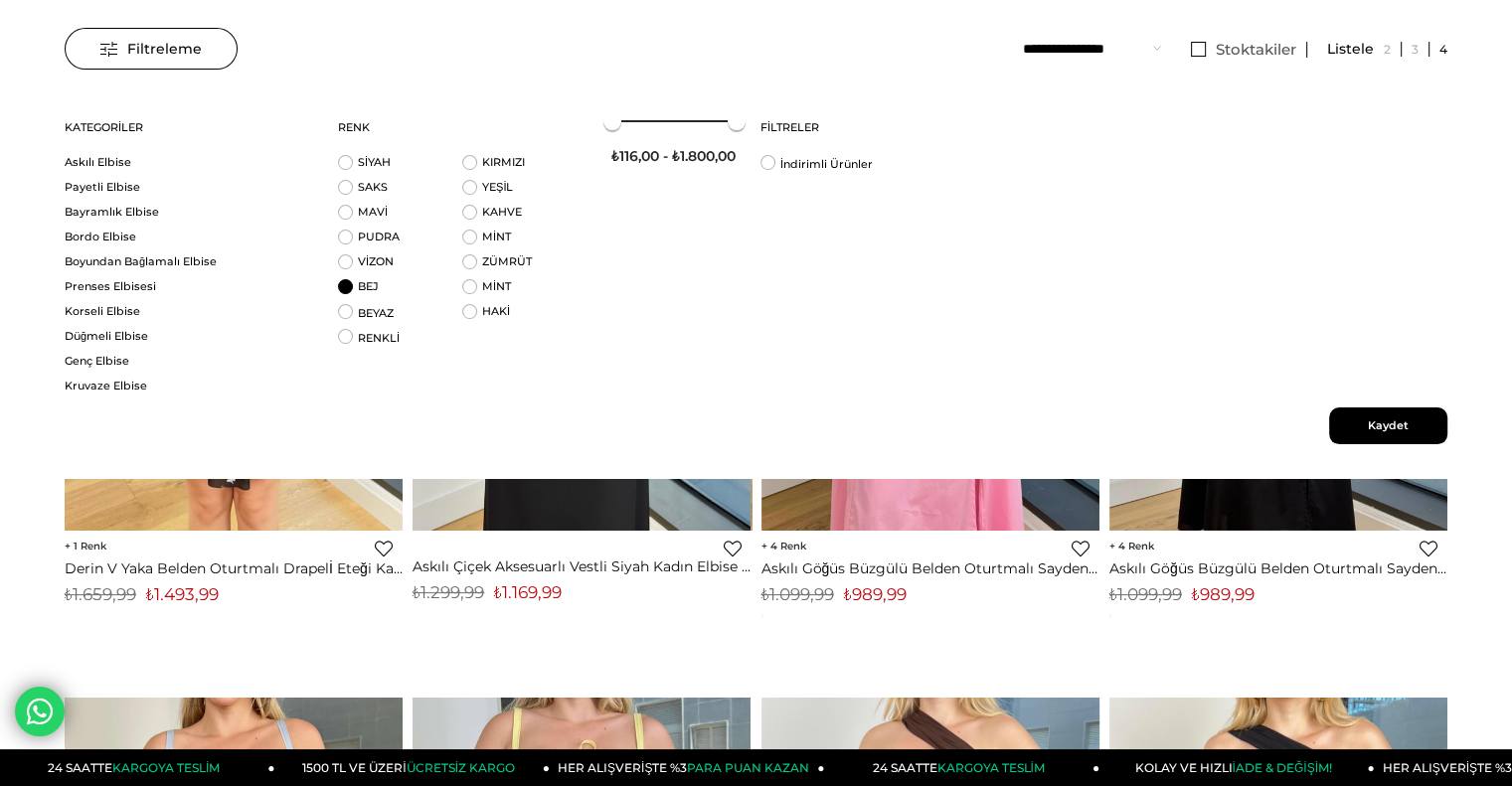 scroll, scrollTop: 199, scrollLeft: 0, axis: vertical 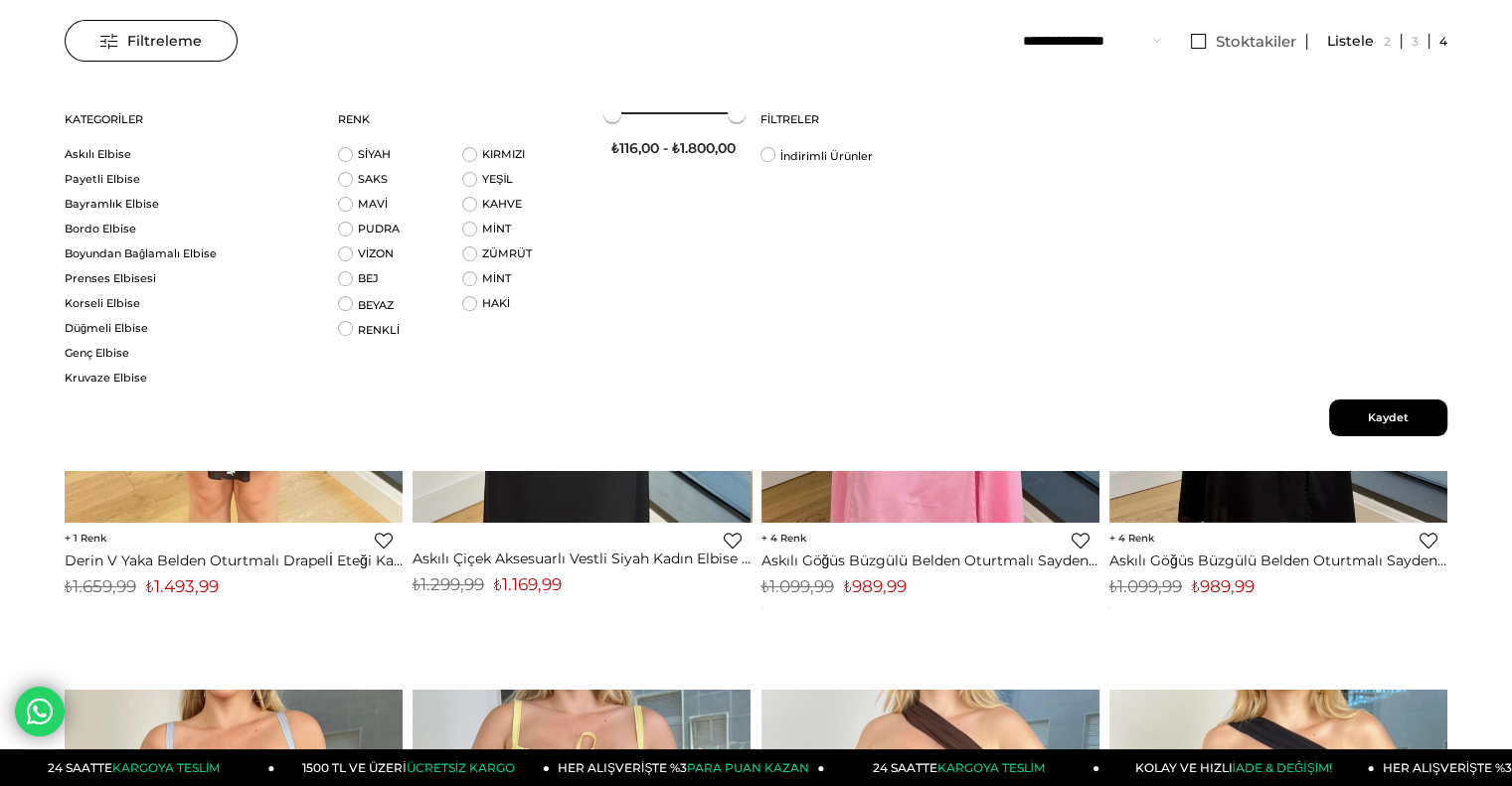 click on "‹ ›
4
Favorilere Ekle
Moda Celikler
Askılı Göğüs Büzgülü Belden Oturtmalı Sayden Pembe Kadın Elbise 25Y528
₺989,99
KDV Dahil
₺1.099,99
KDV Dahil
Sepete Ekle
Ürünü İncele
%10
İndirim" at bounding box center [930, 361] 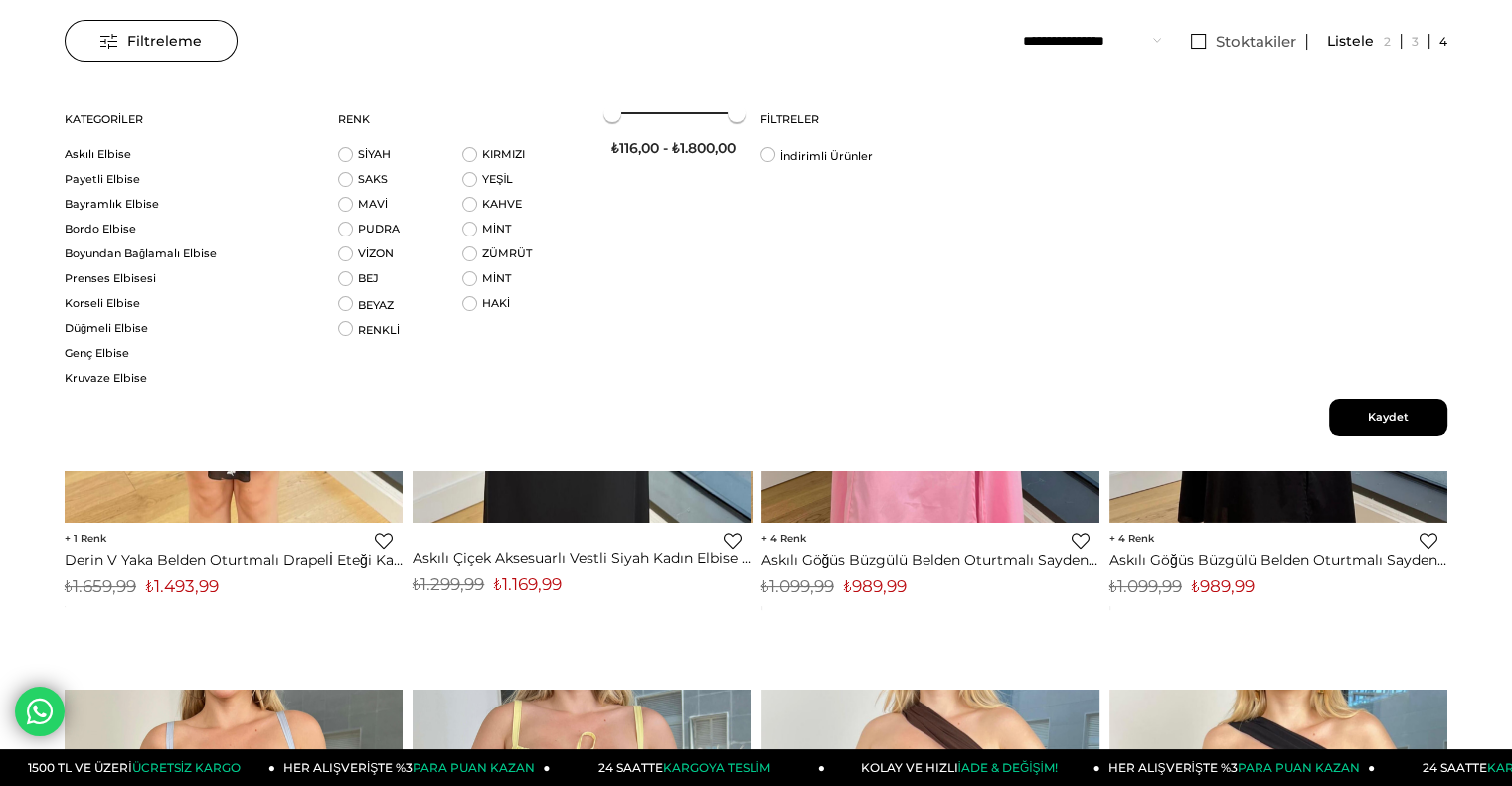 click on "Kaydet" at bounding box center [1388, 417] 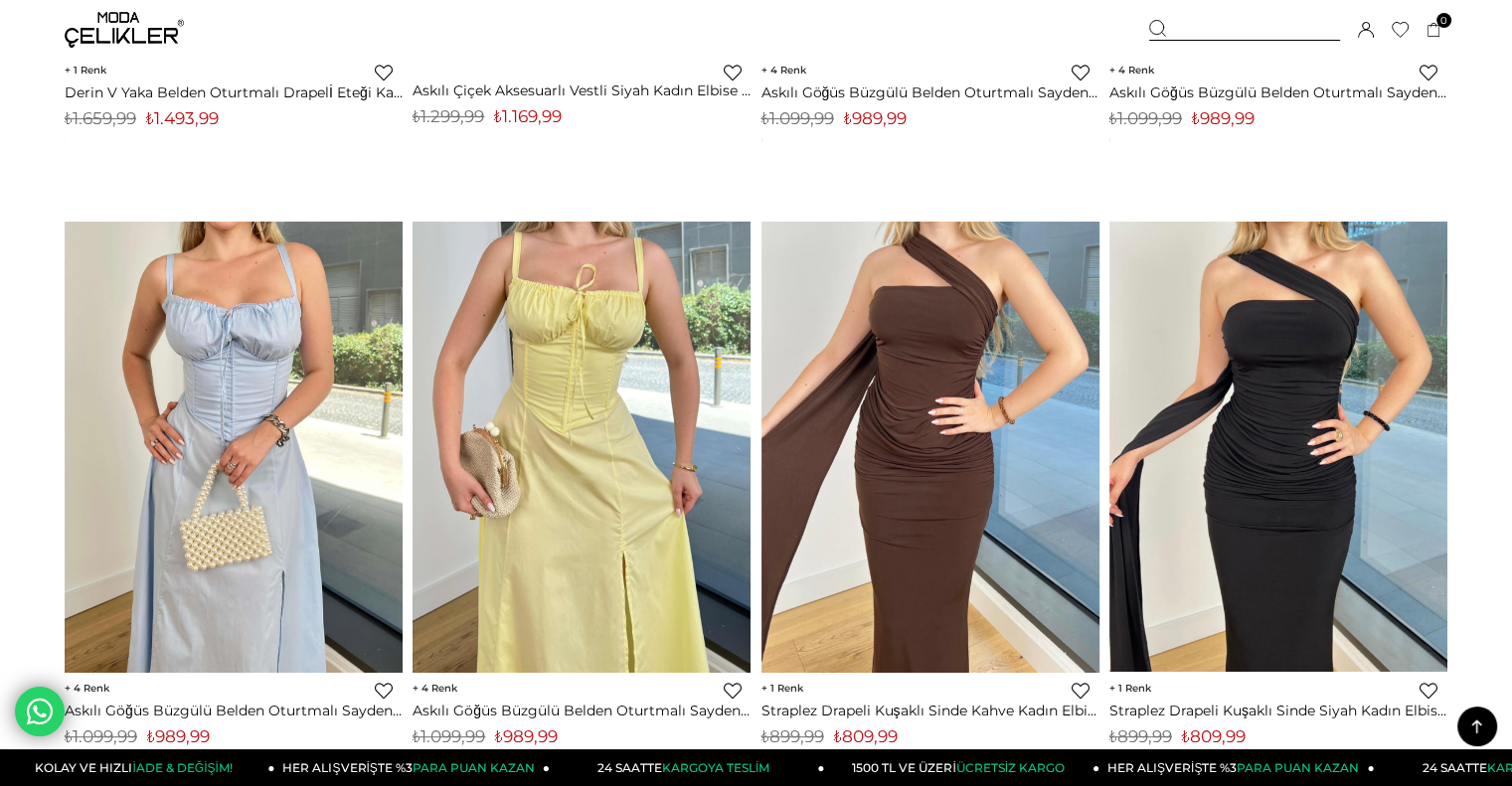 scroll, scrollTop: 0, scrollLeft: 0, axis: both 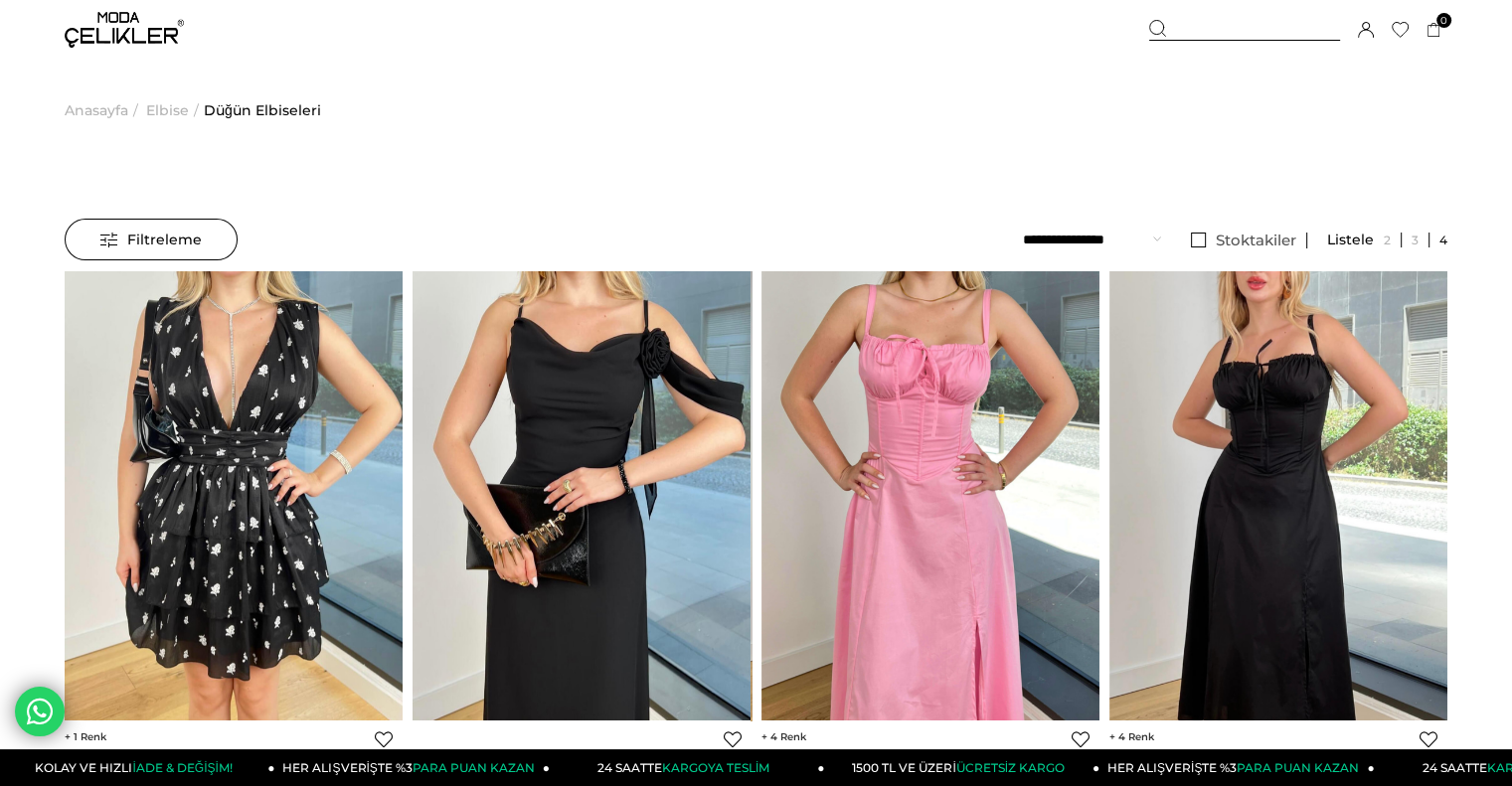 click at bounding box center [1245, 30] 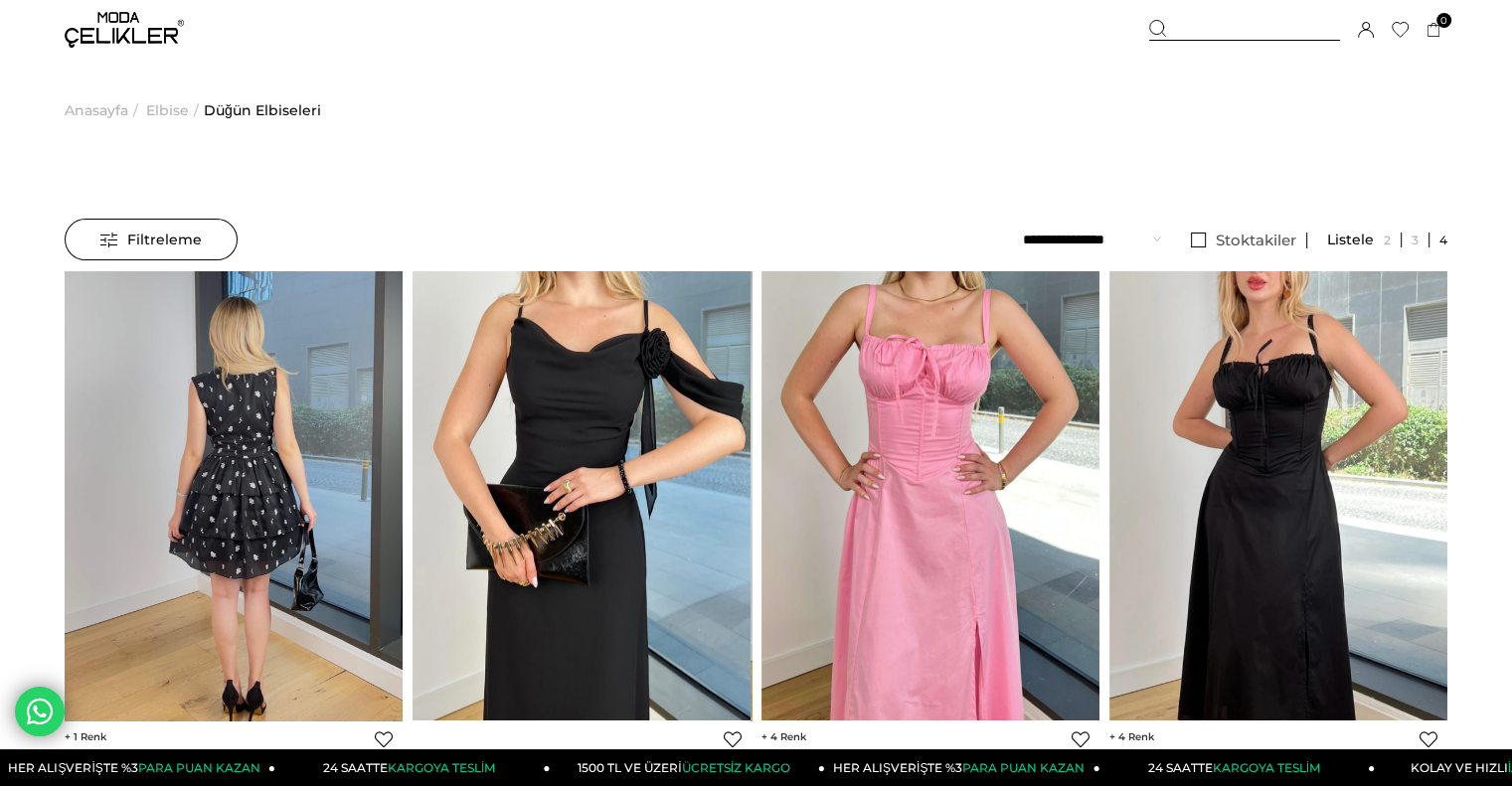 type on "**********" 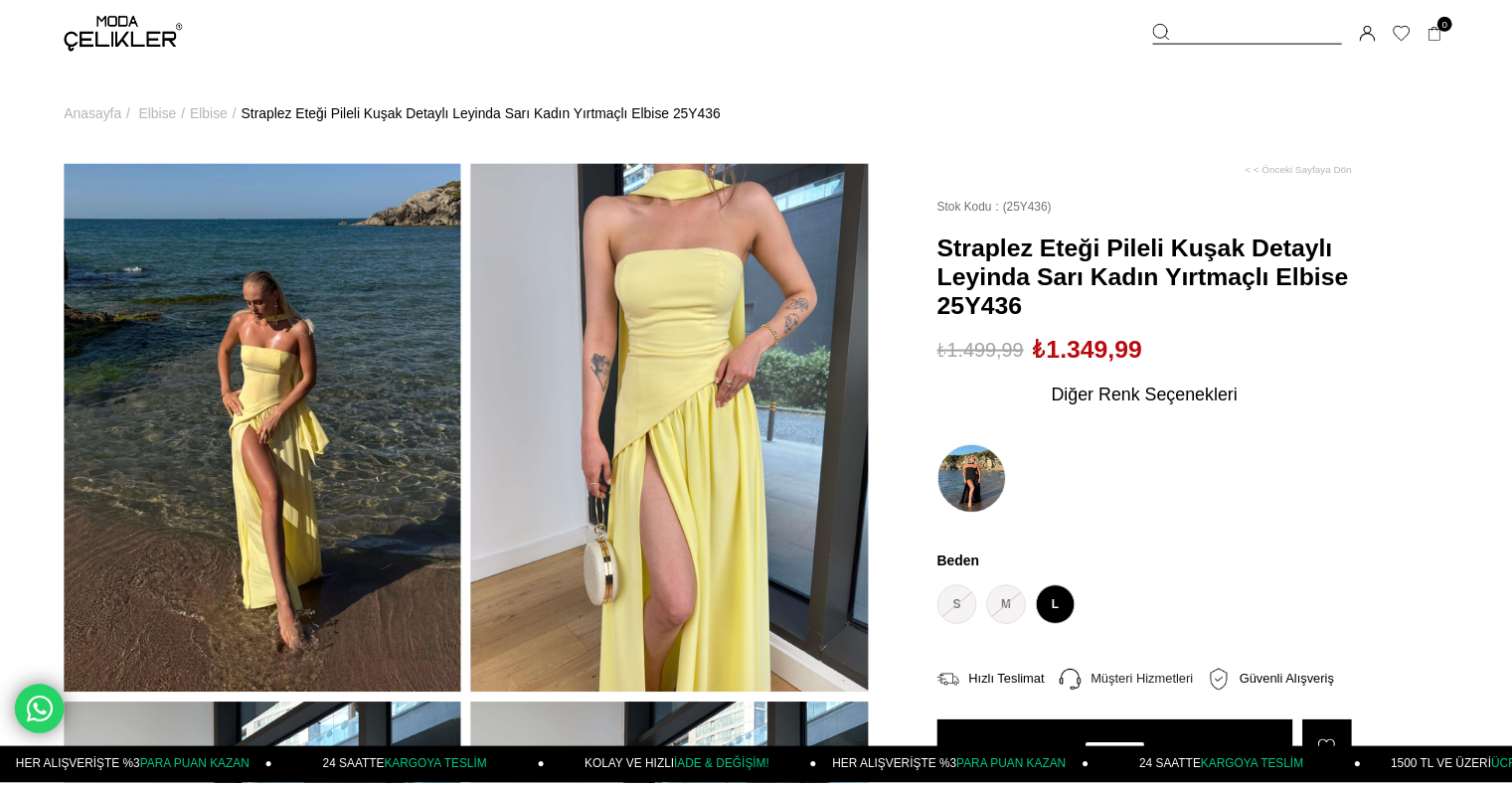scroll, scrollTop: 0, scrollLeft: 0, axis: both 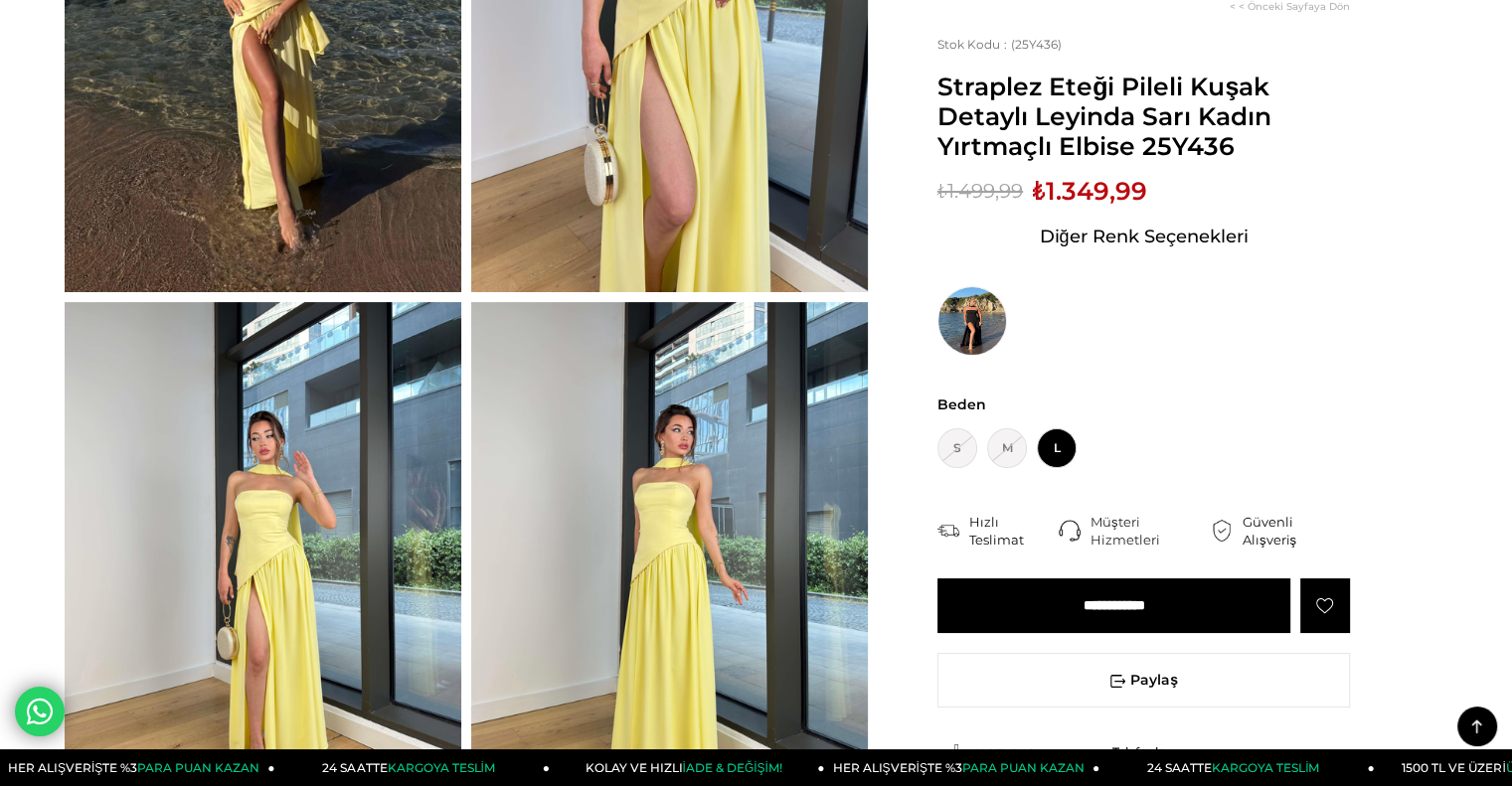 click at bounding box center [669, 28] 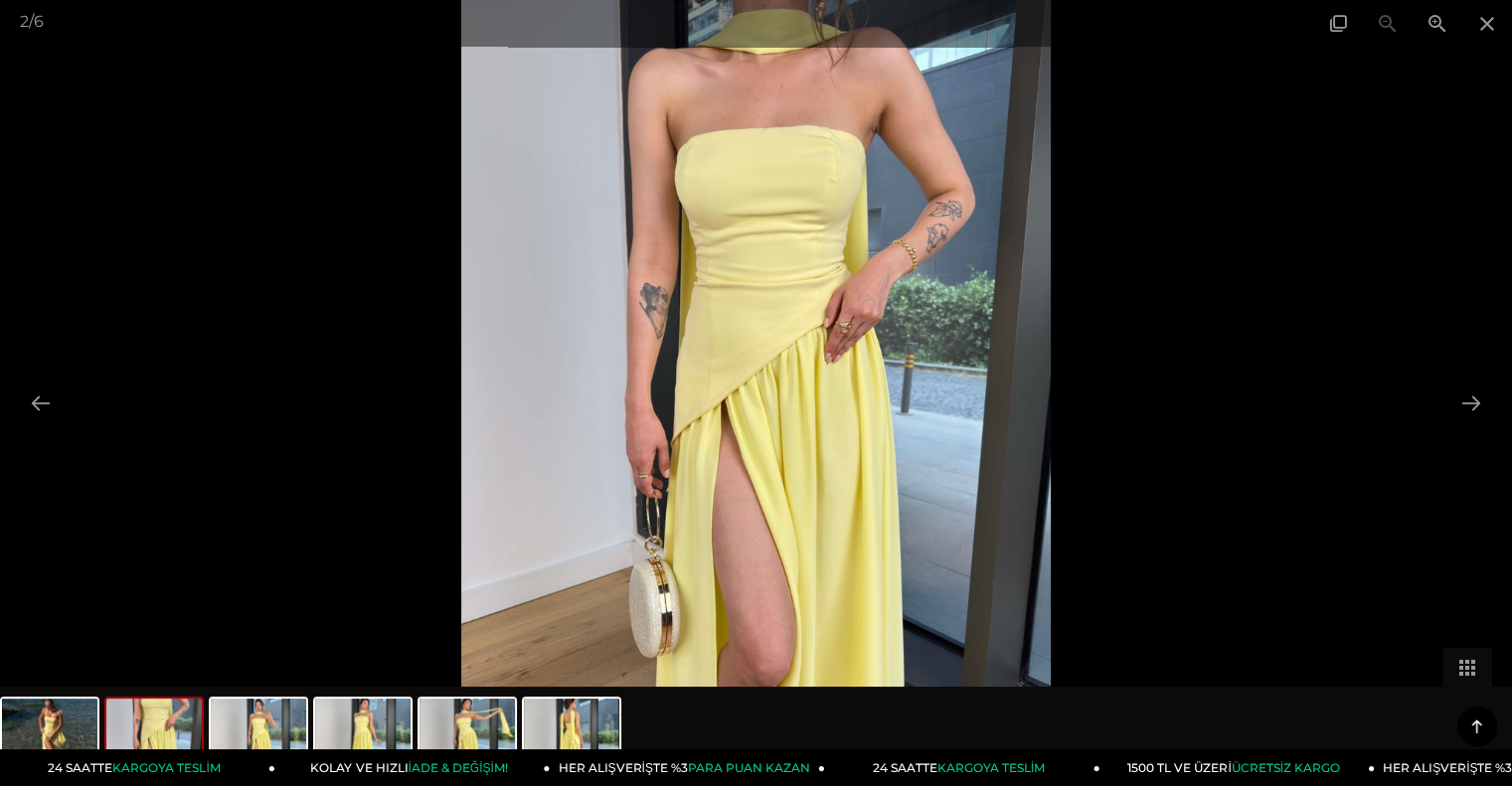 click at bounding box center (756, 393) 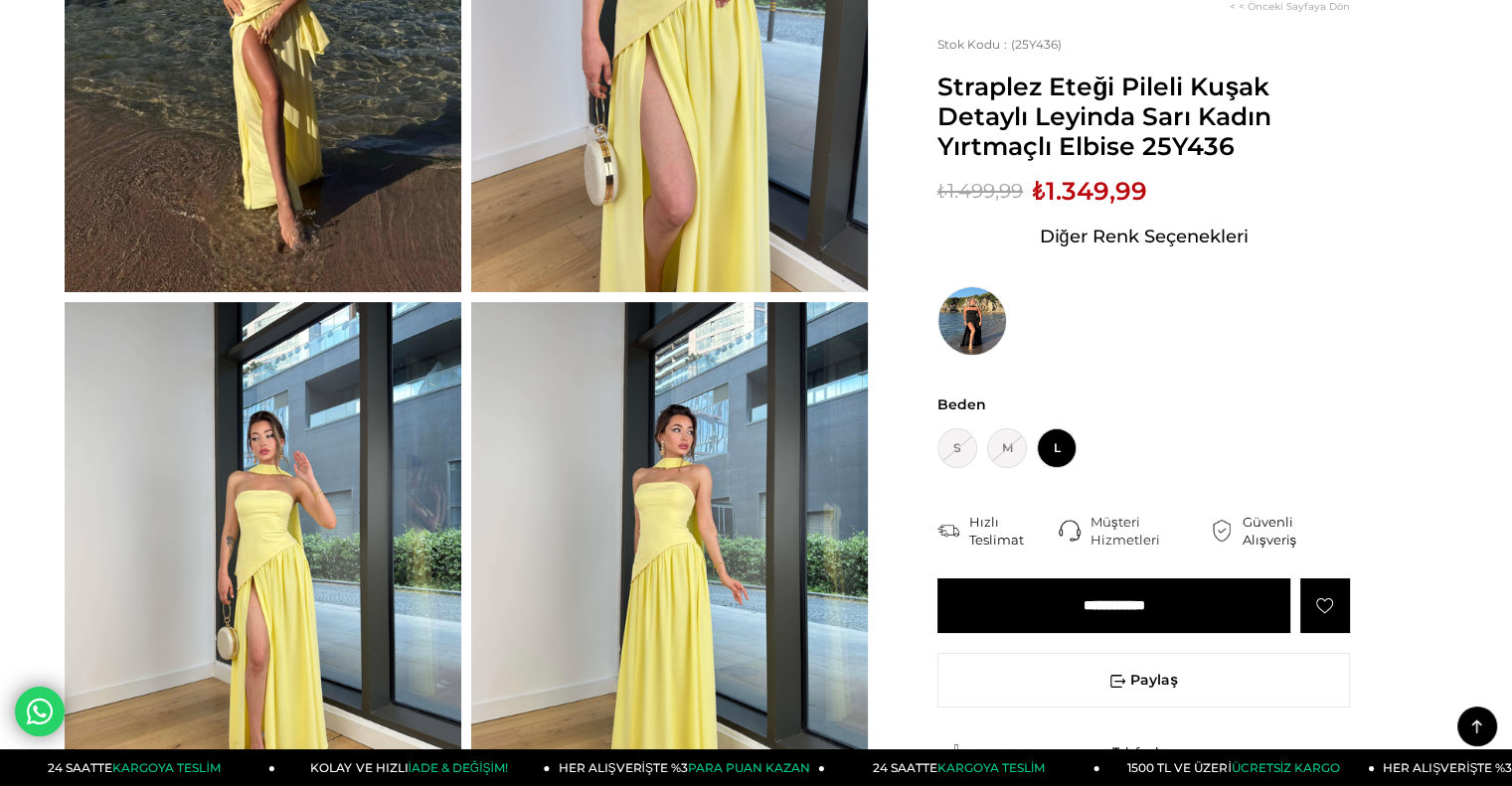 click at bounding box center [669, 28] 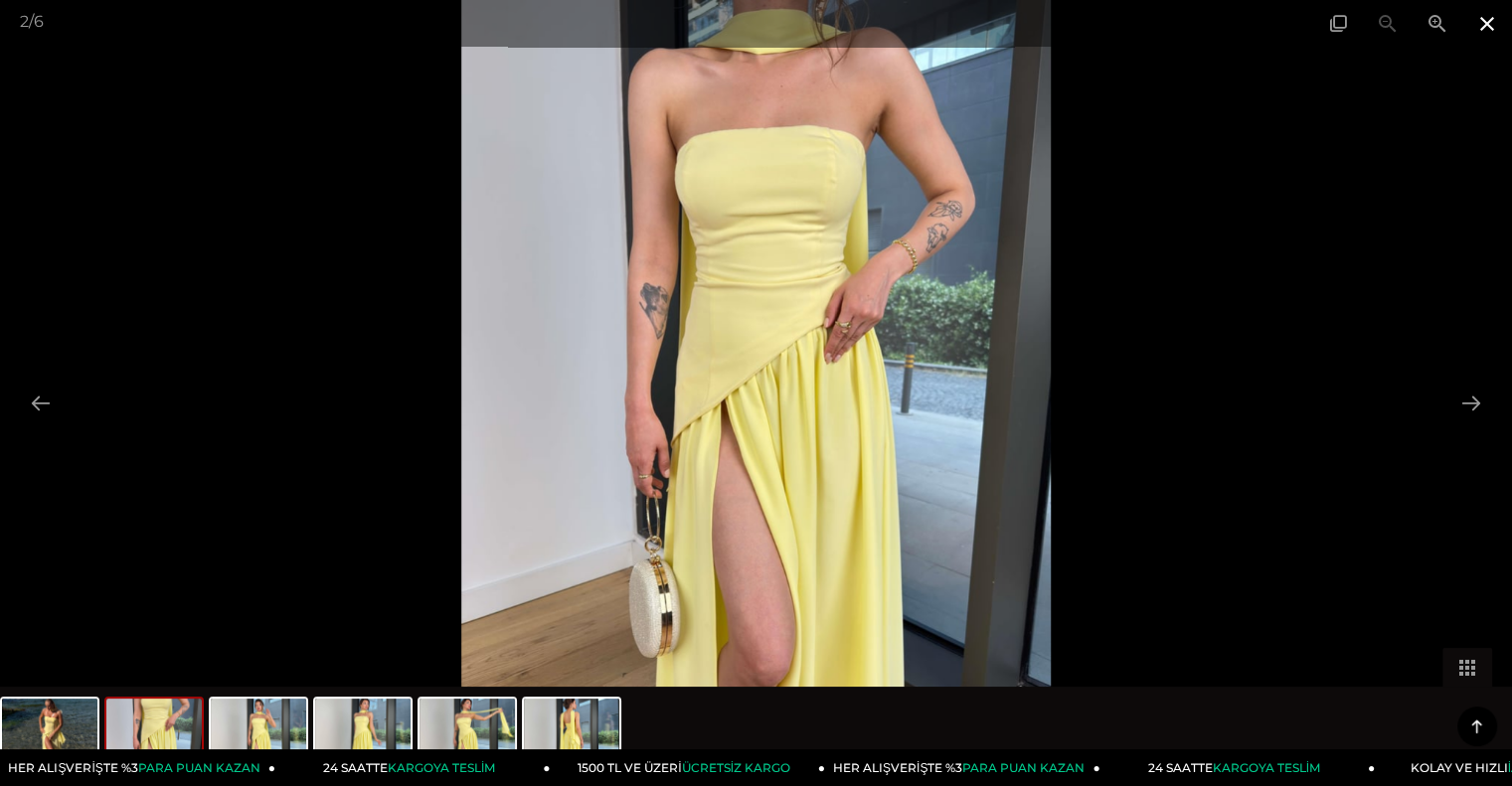 click at bounding box center (1487, 23) 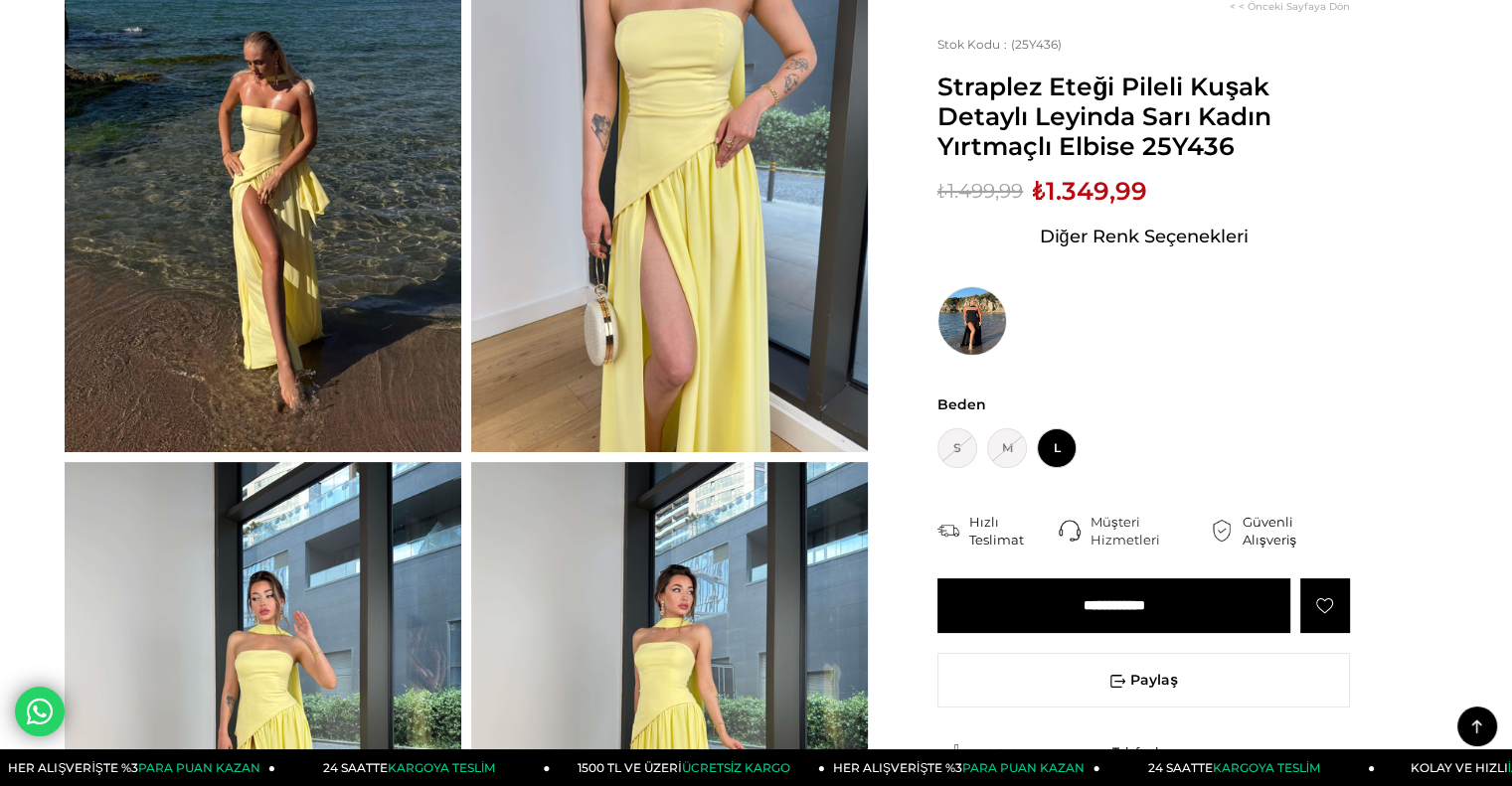scroll, scrollTop: 0, scrollLeft: 0, axis: both 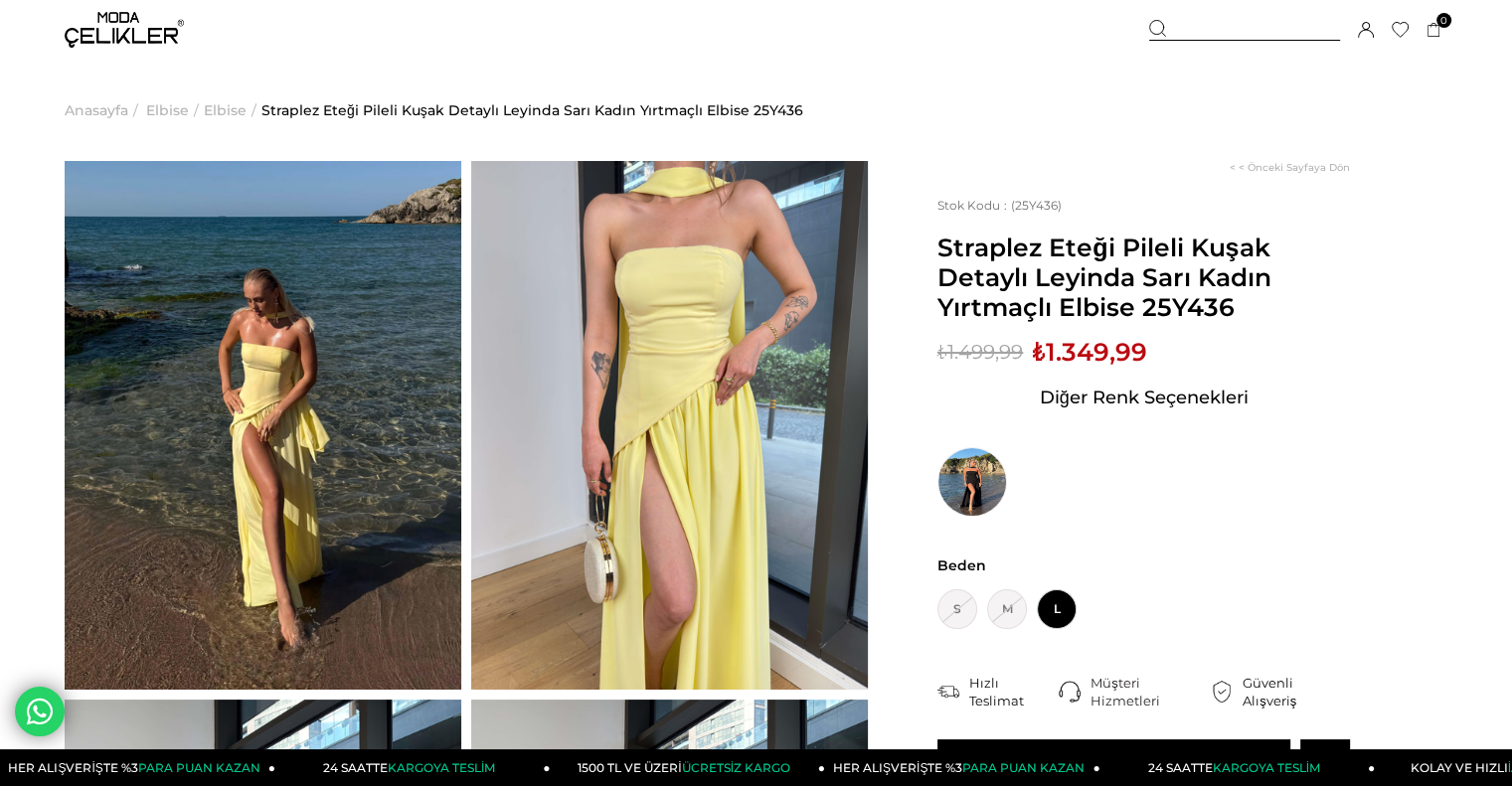 click on "Elbise" at bounding box center (225, 110) 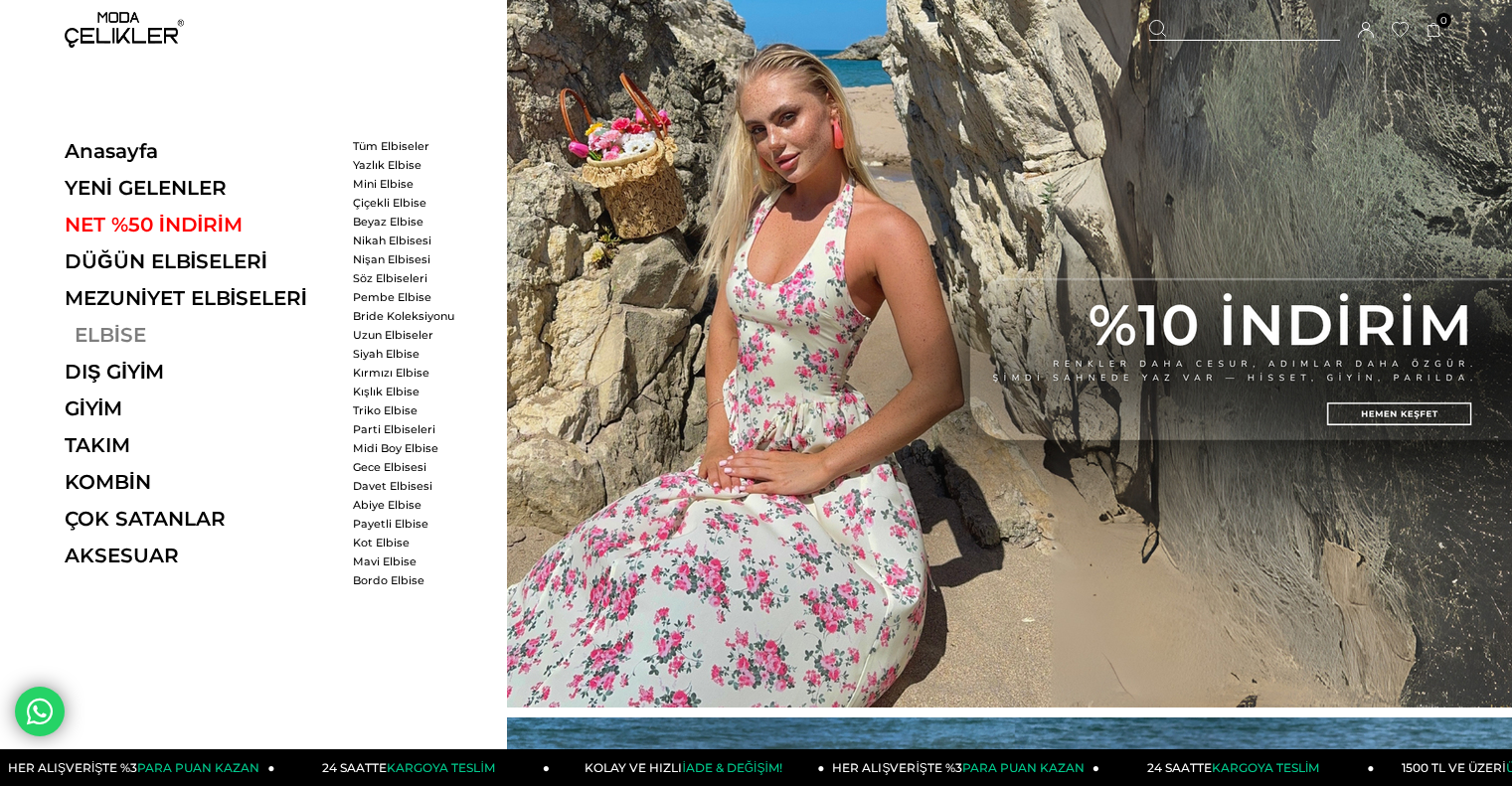 scroll, scrollTop: 0, scrollLeft: 0, axis: both 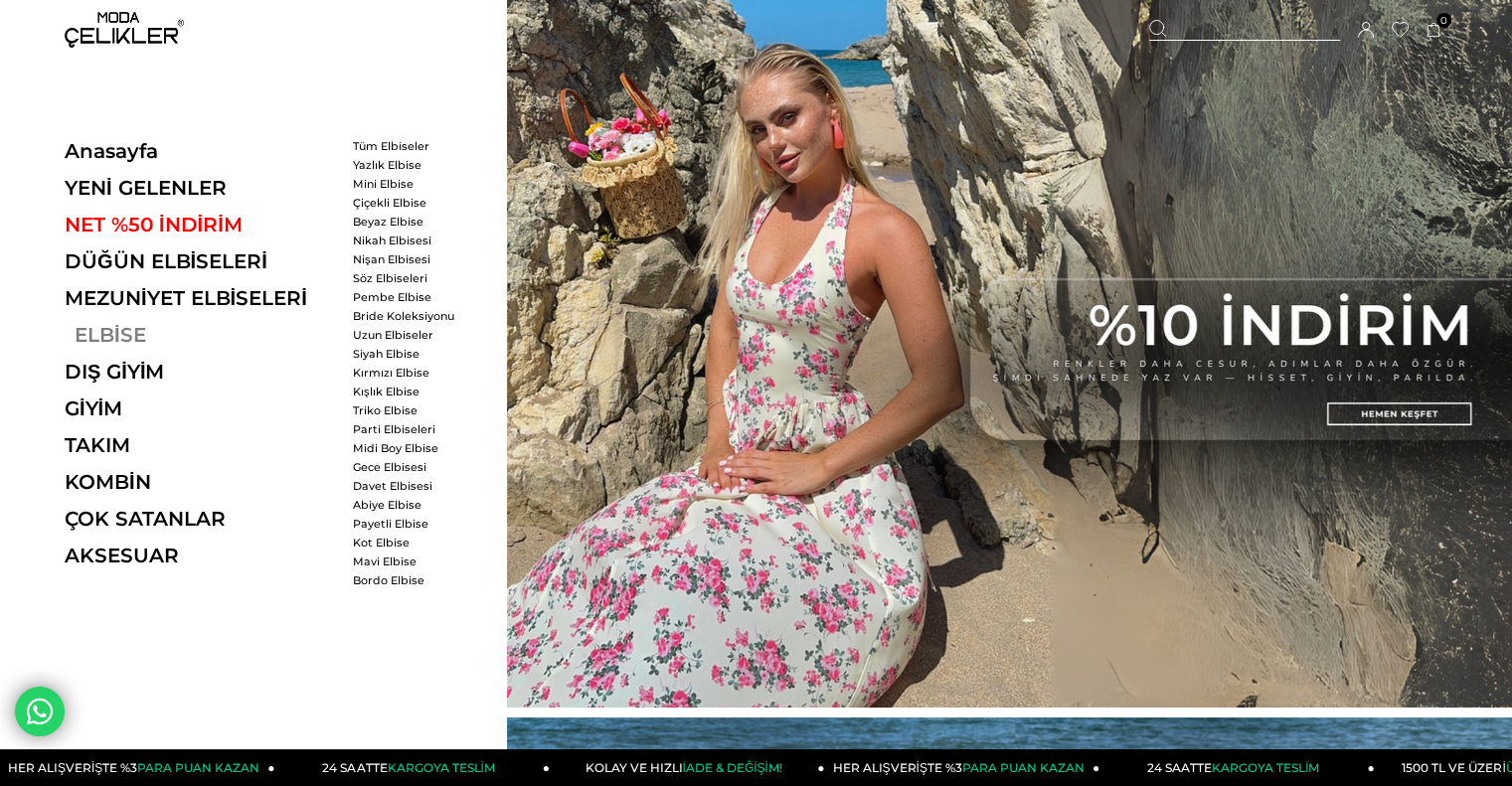 click on "ELBİSE" at bounding box center (201, 335) 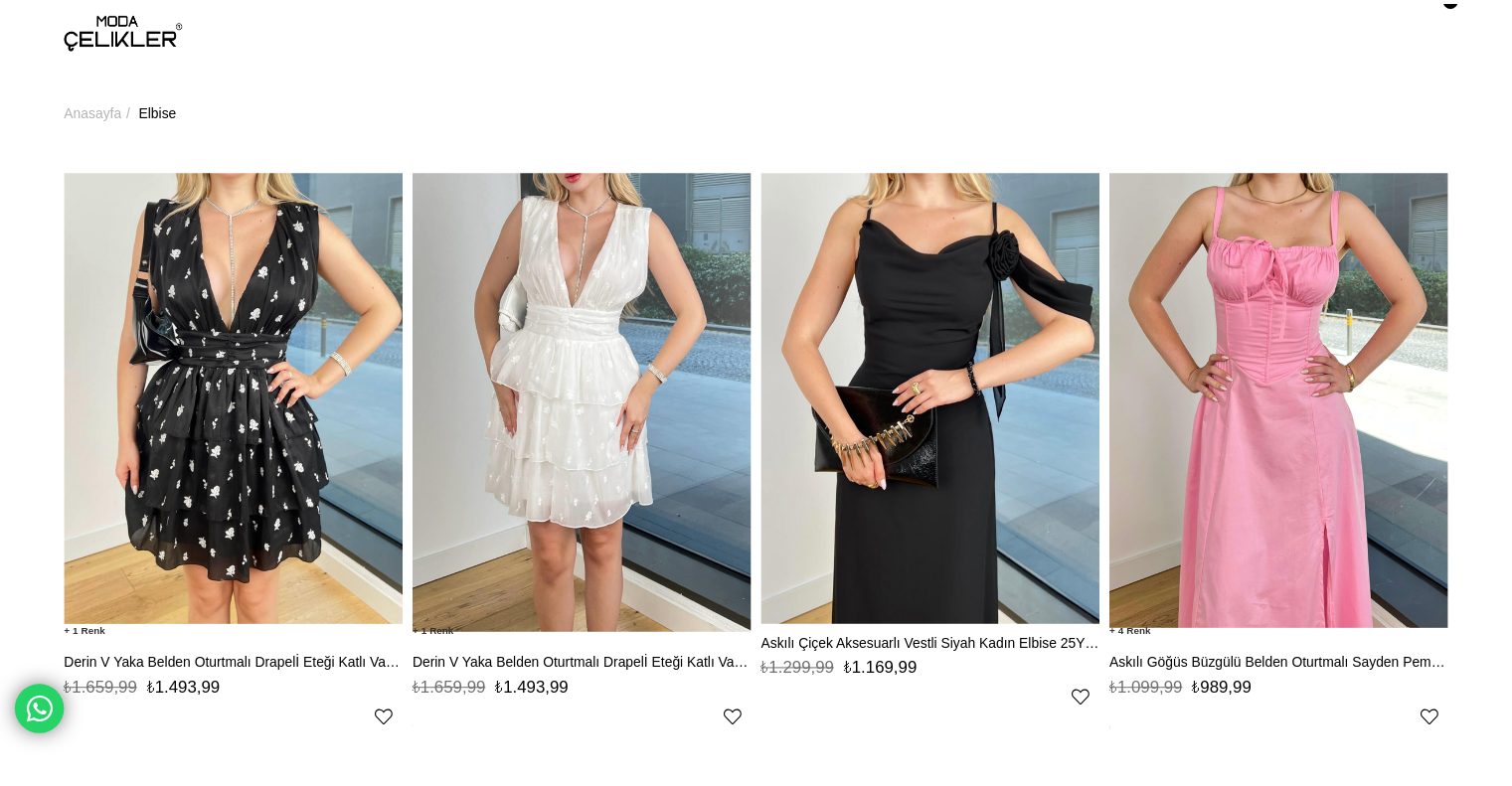 scroll, scrollTop: 0, scrollLeft: 0, axis: both 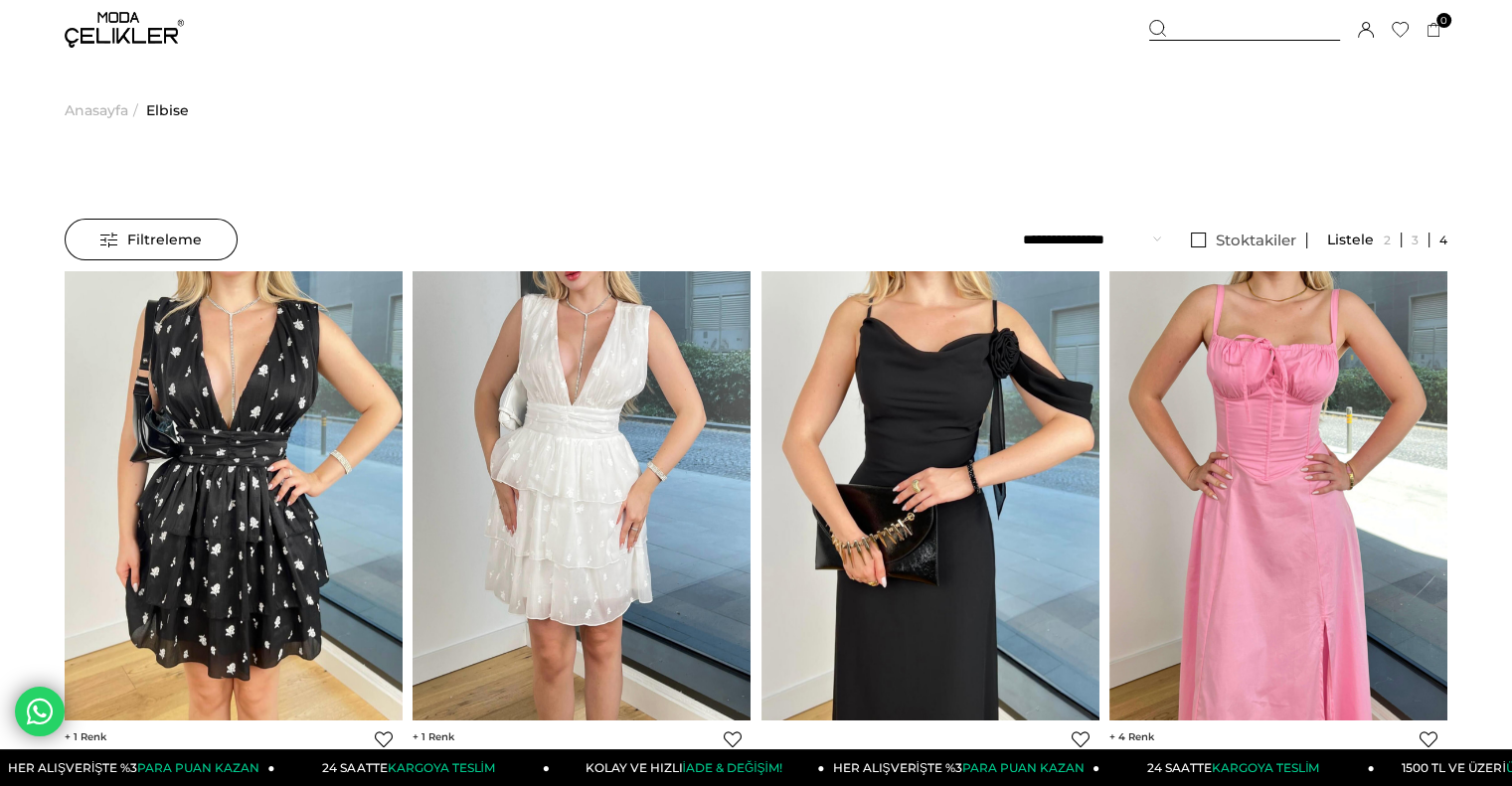 click at bounding box center (124, 30) 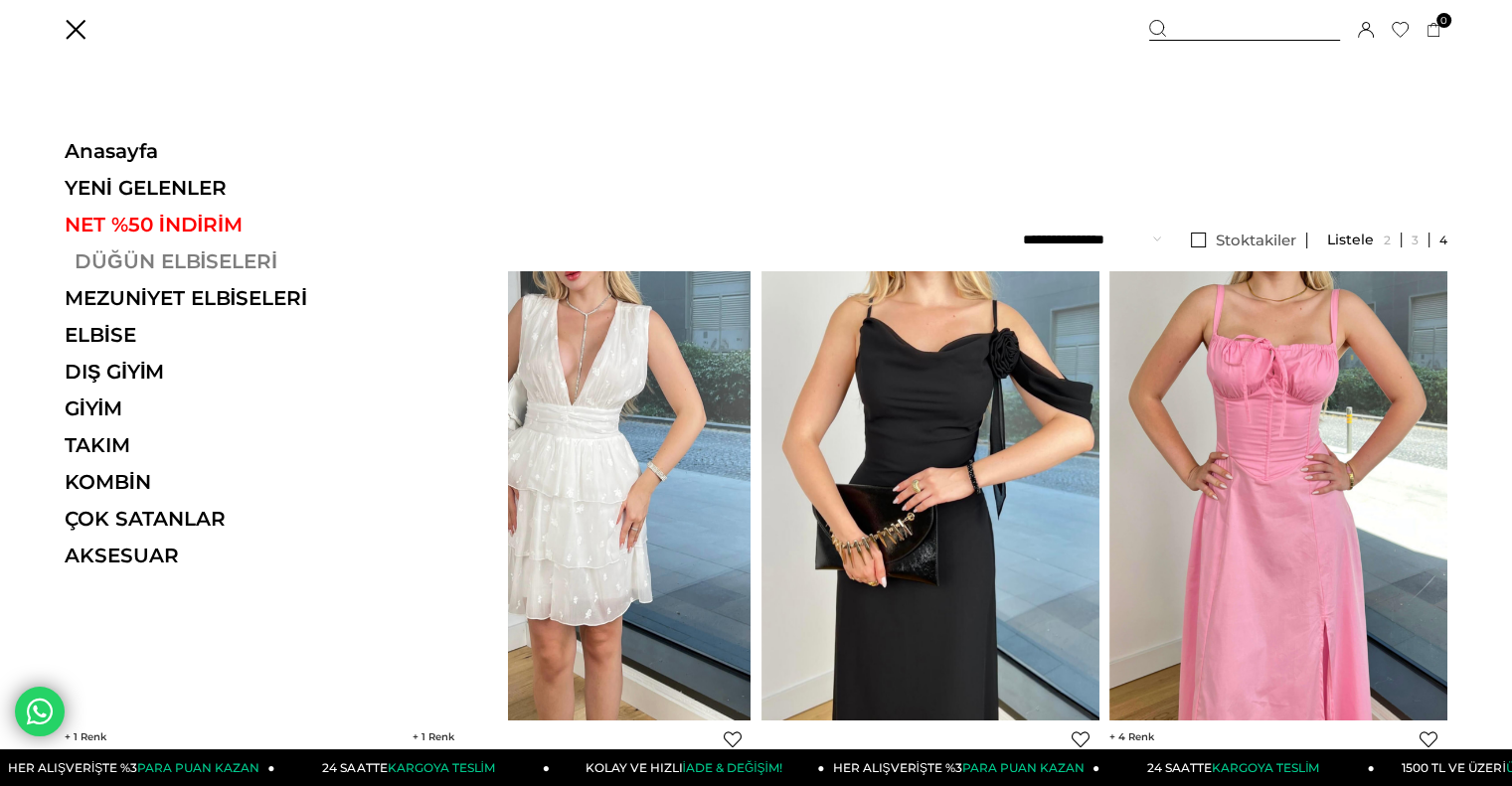 click on "DÜĞÜN ELBİSELERİ" at bounding box center [201, 261] 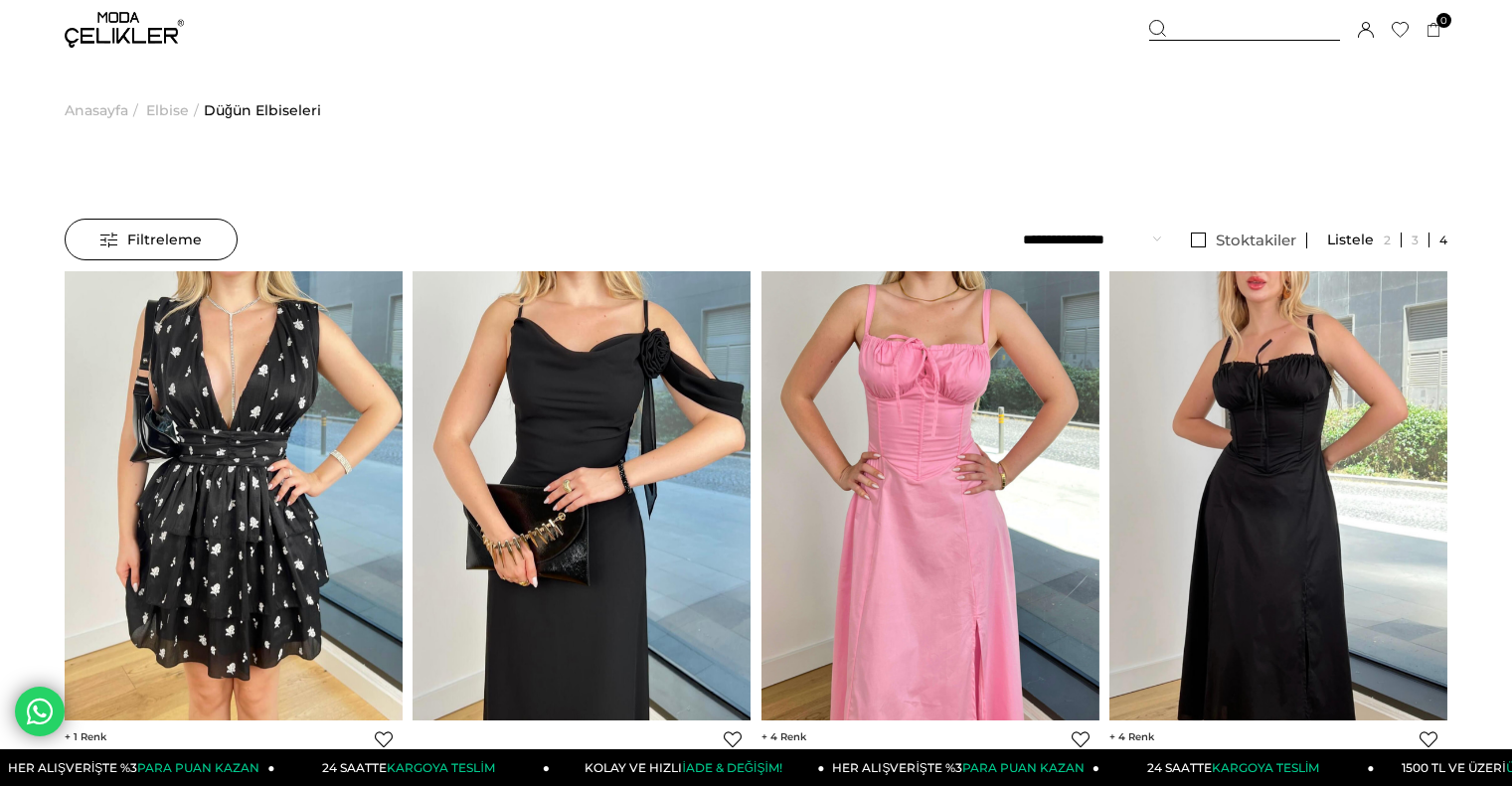 scroll, scrollTop: 0, scrollLeft: 0, axis: both 